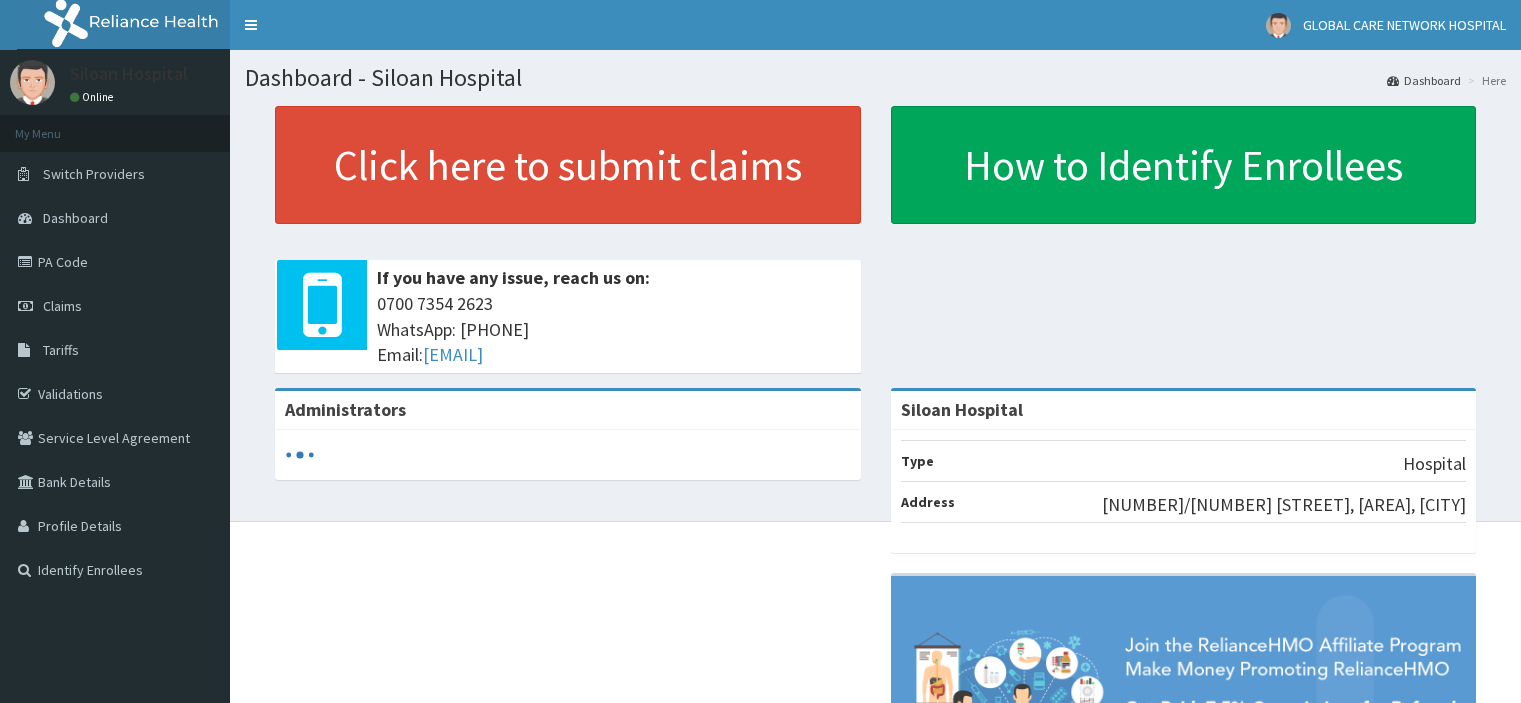 scroll, scrollTop: 0, scrollLeft: 0, axis: both 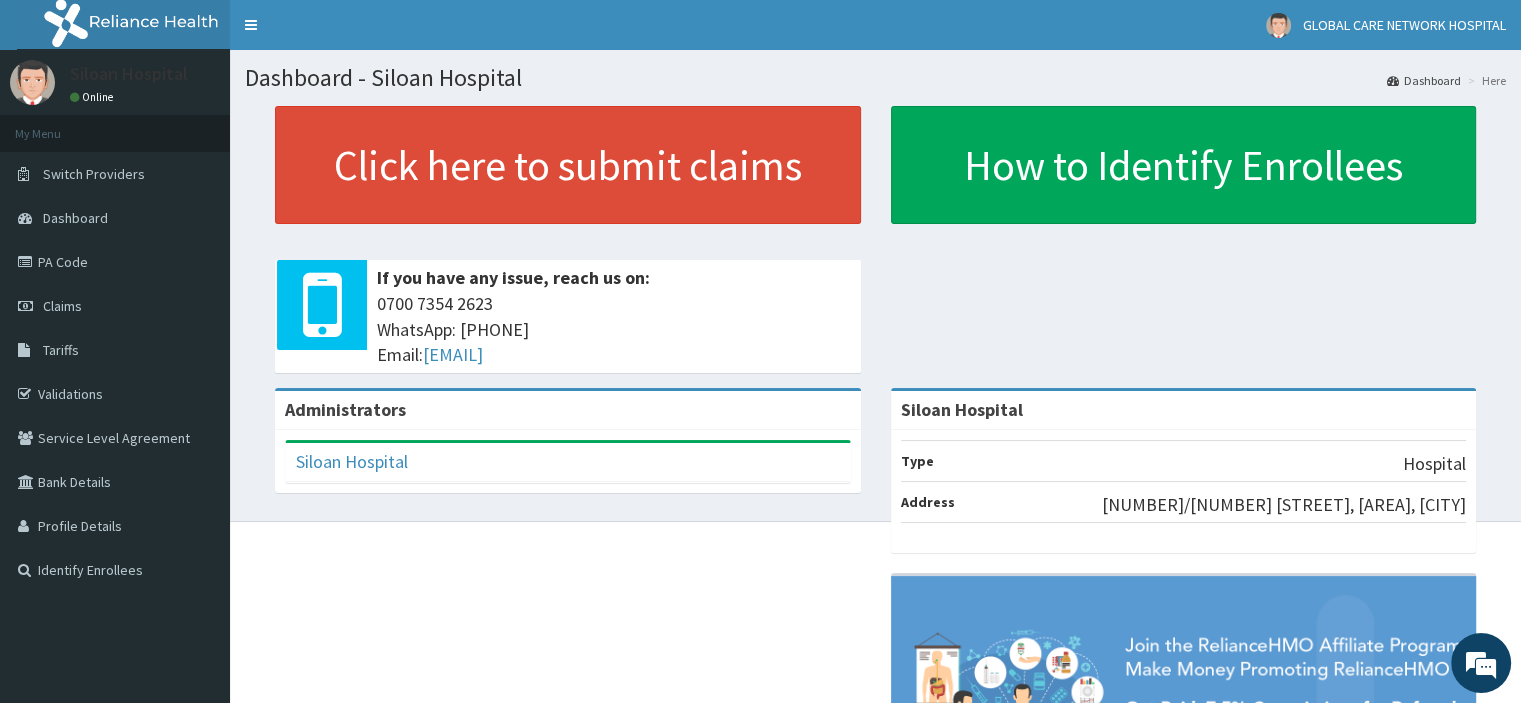 click on "Claims" at bounding box center (115, 306) 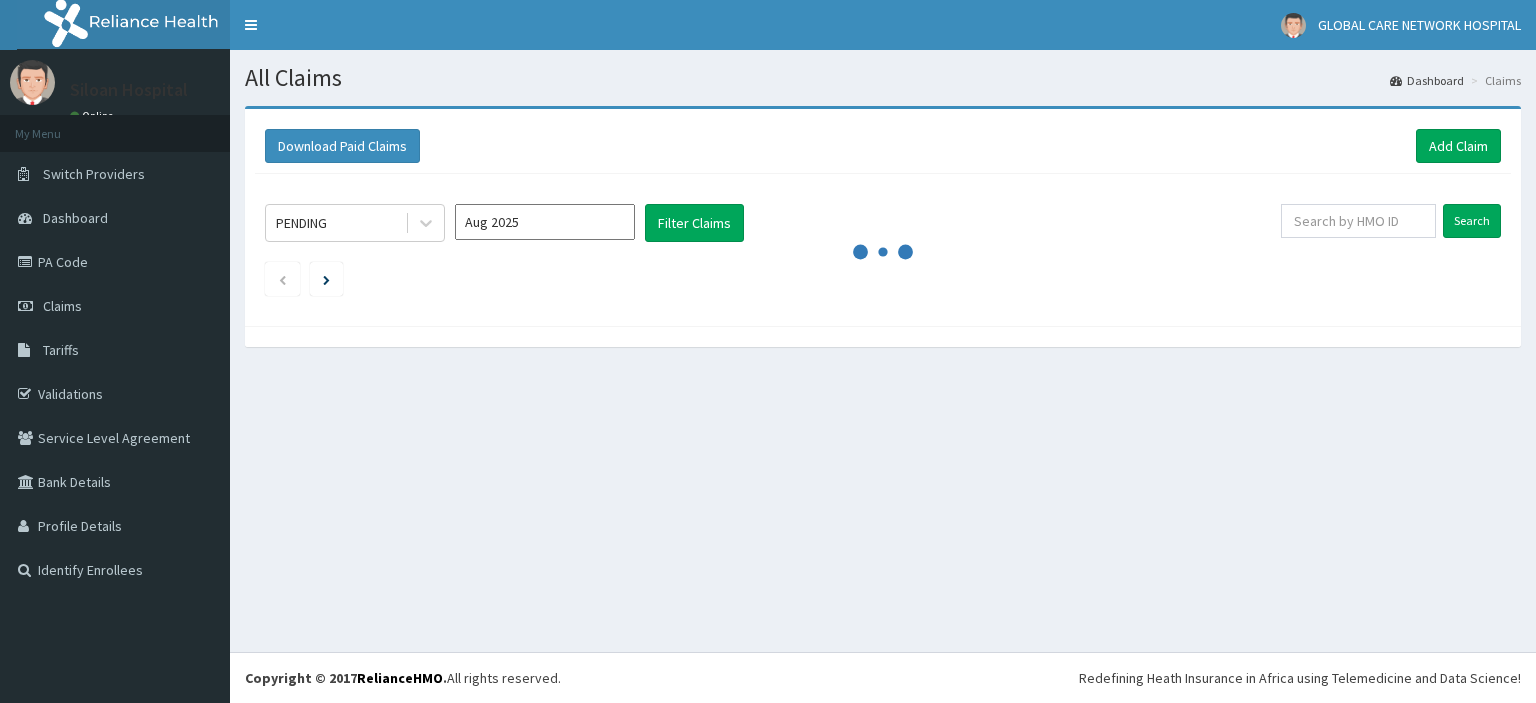 scroll, scrollTop: 0, scrollLeft: 0, axis: both 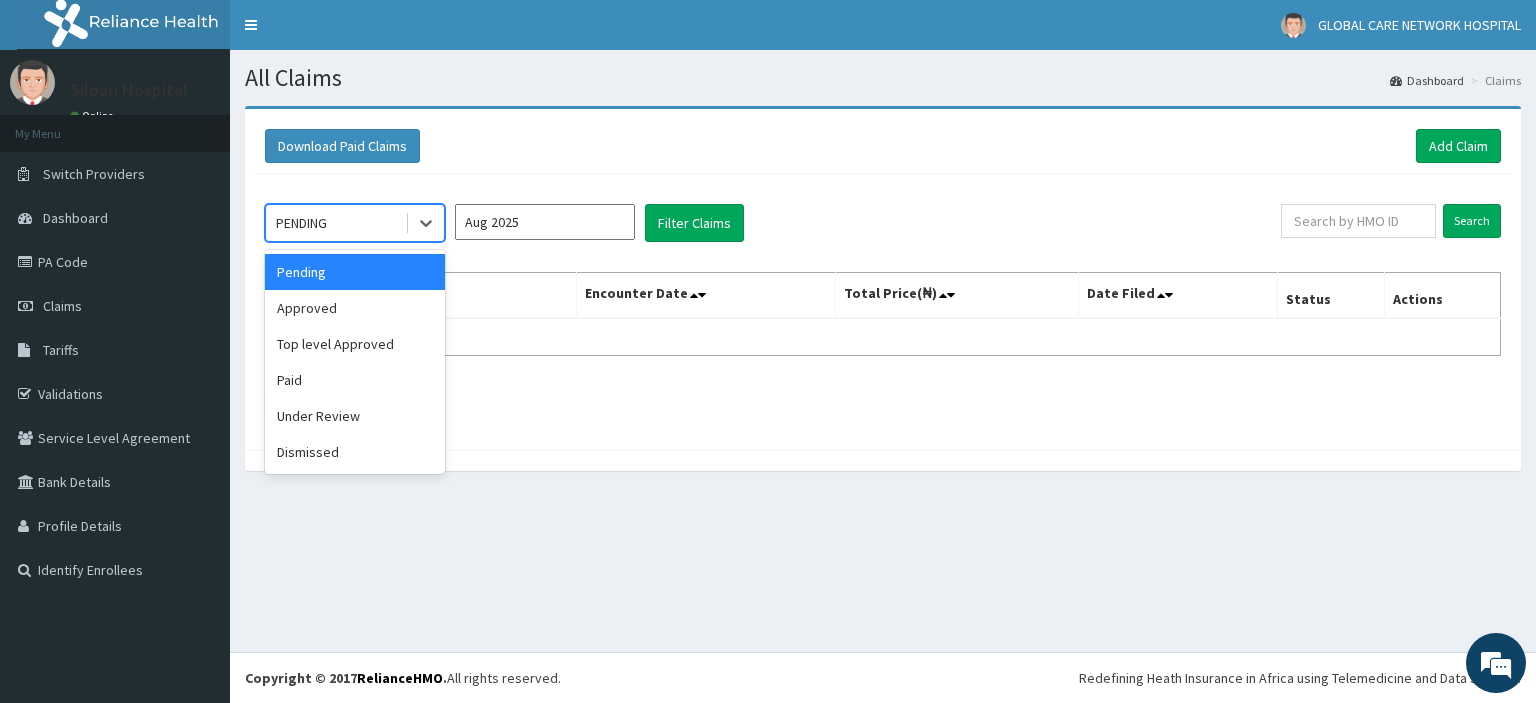 click 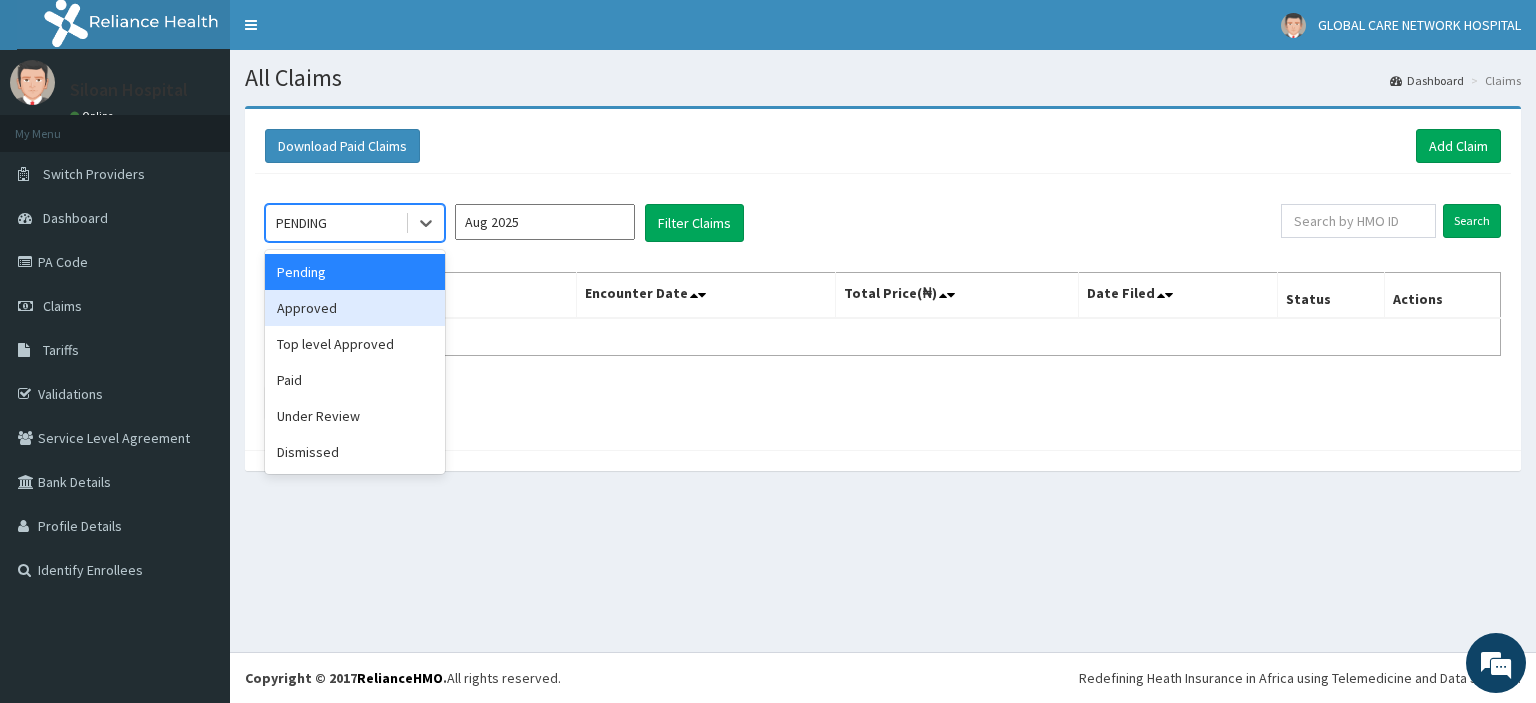 click on "Approved" at bounding box center [355, 308] 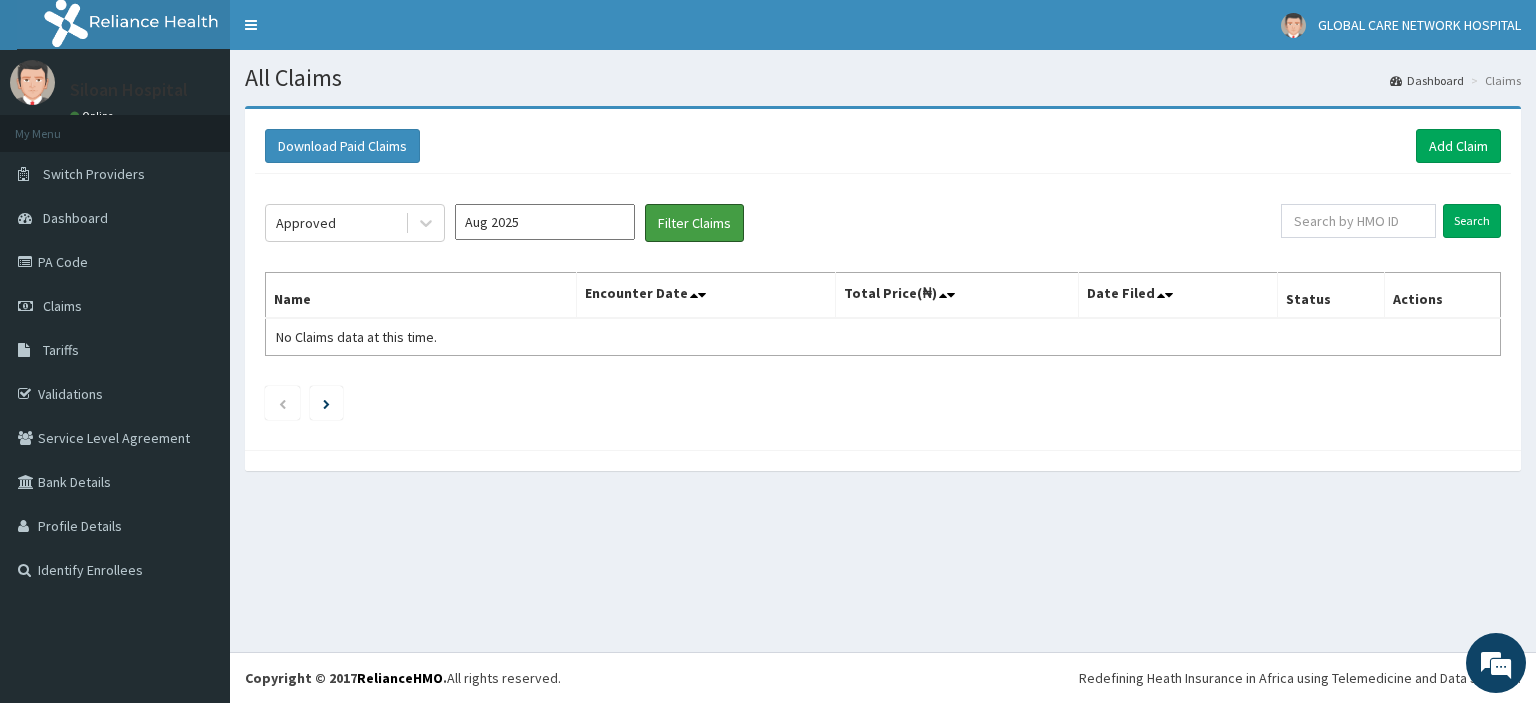 click on "Filter Claims" at bounding box center (694, 223) 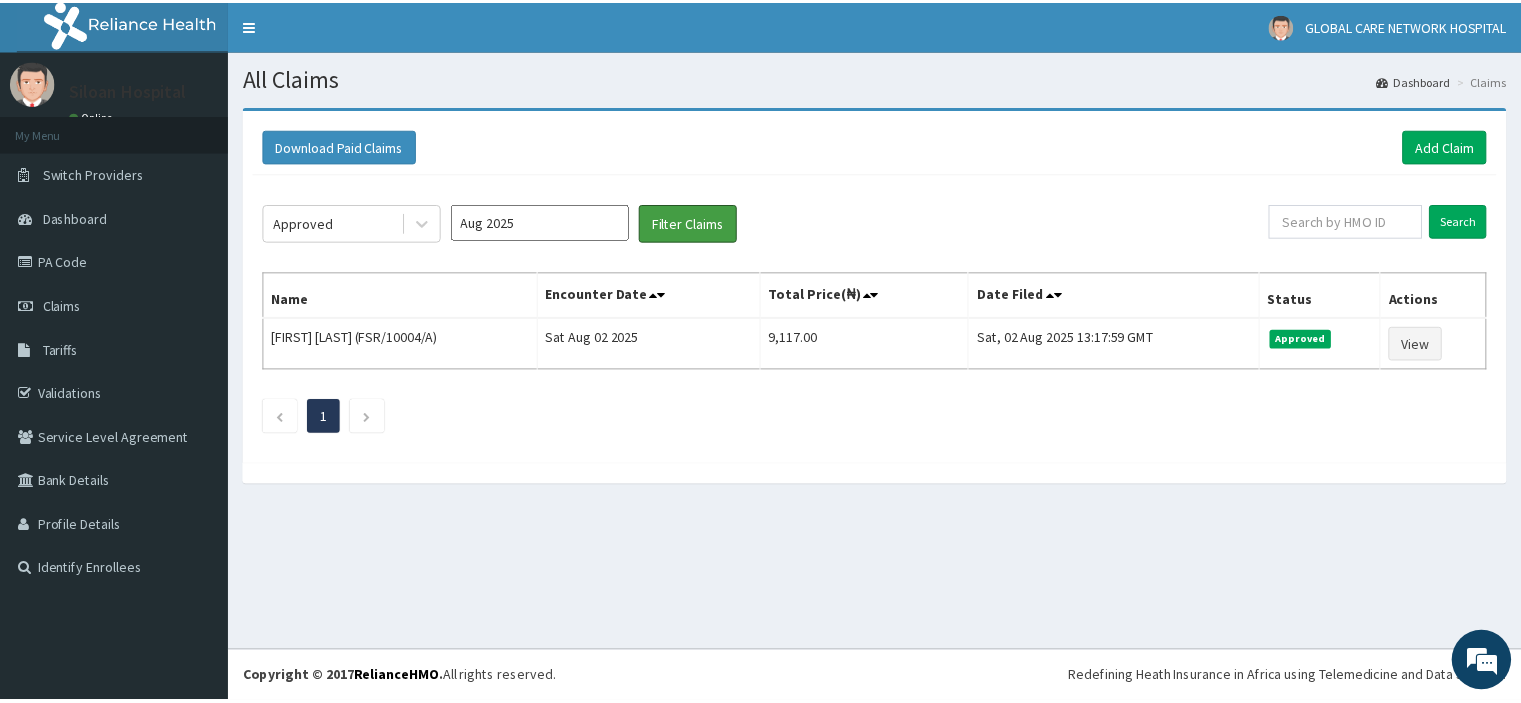 scroll, scrollTop: 0, scrollLeft: 0, axis: both 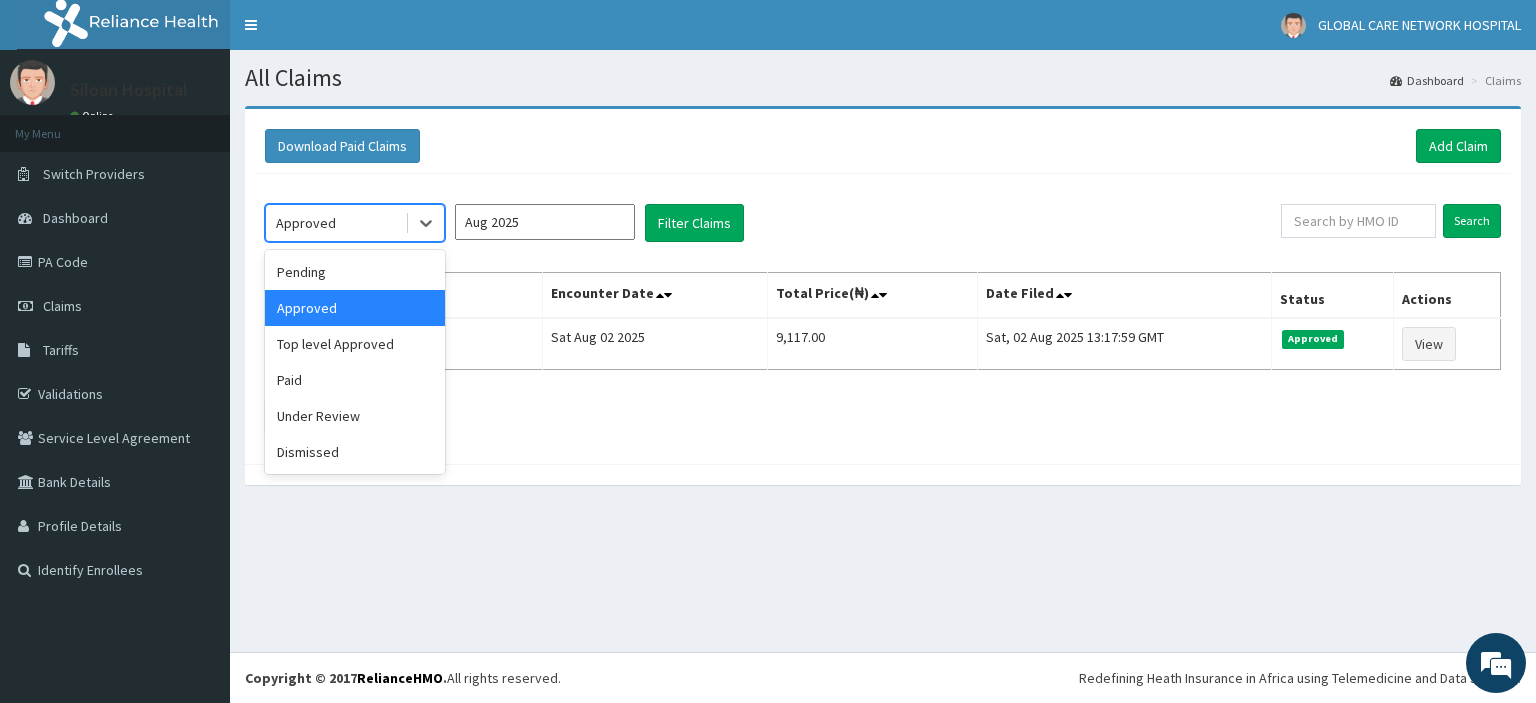 click at bounding box center [426, 223] 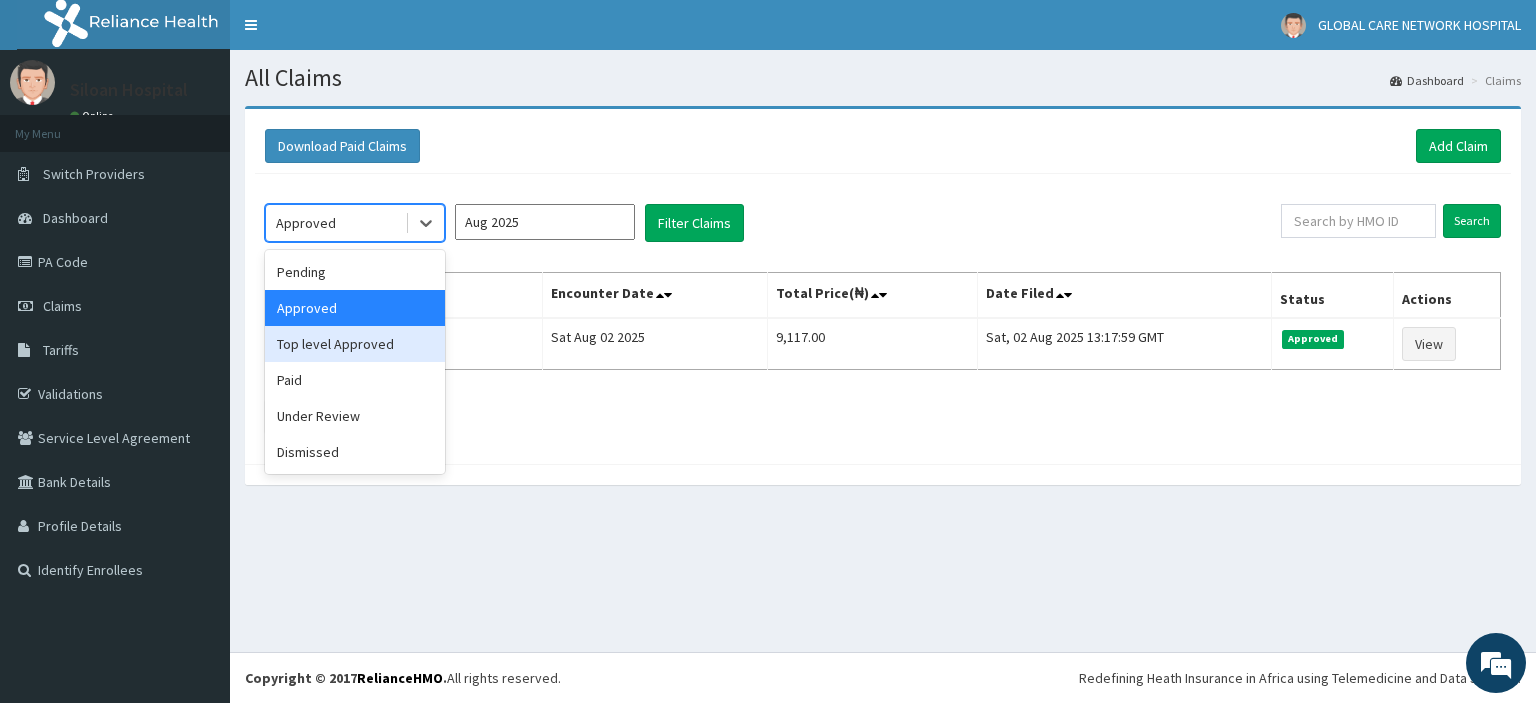 click on "Top level Approved" at bounding box center (355, 344) 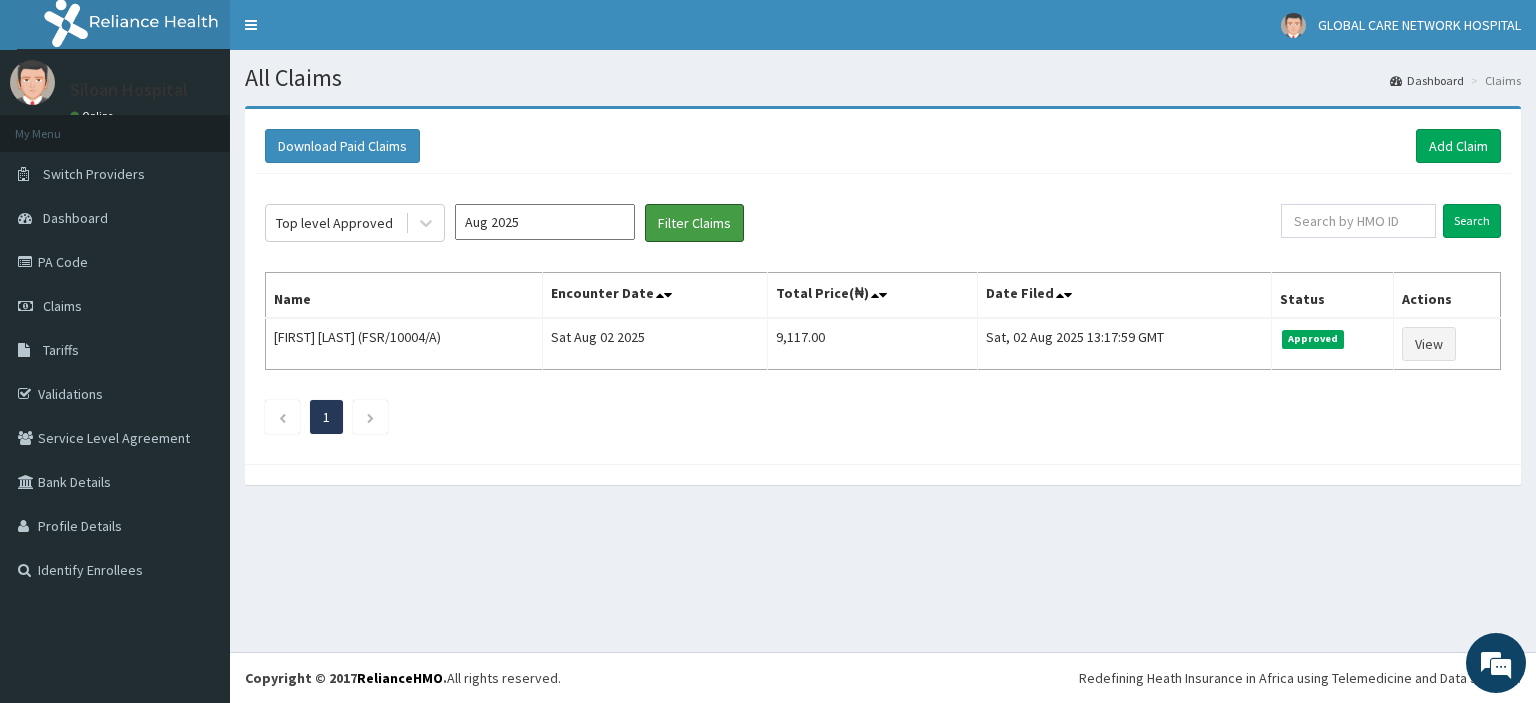 click on "Filter Claims" at bounding box center [694, 223] 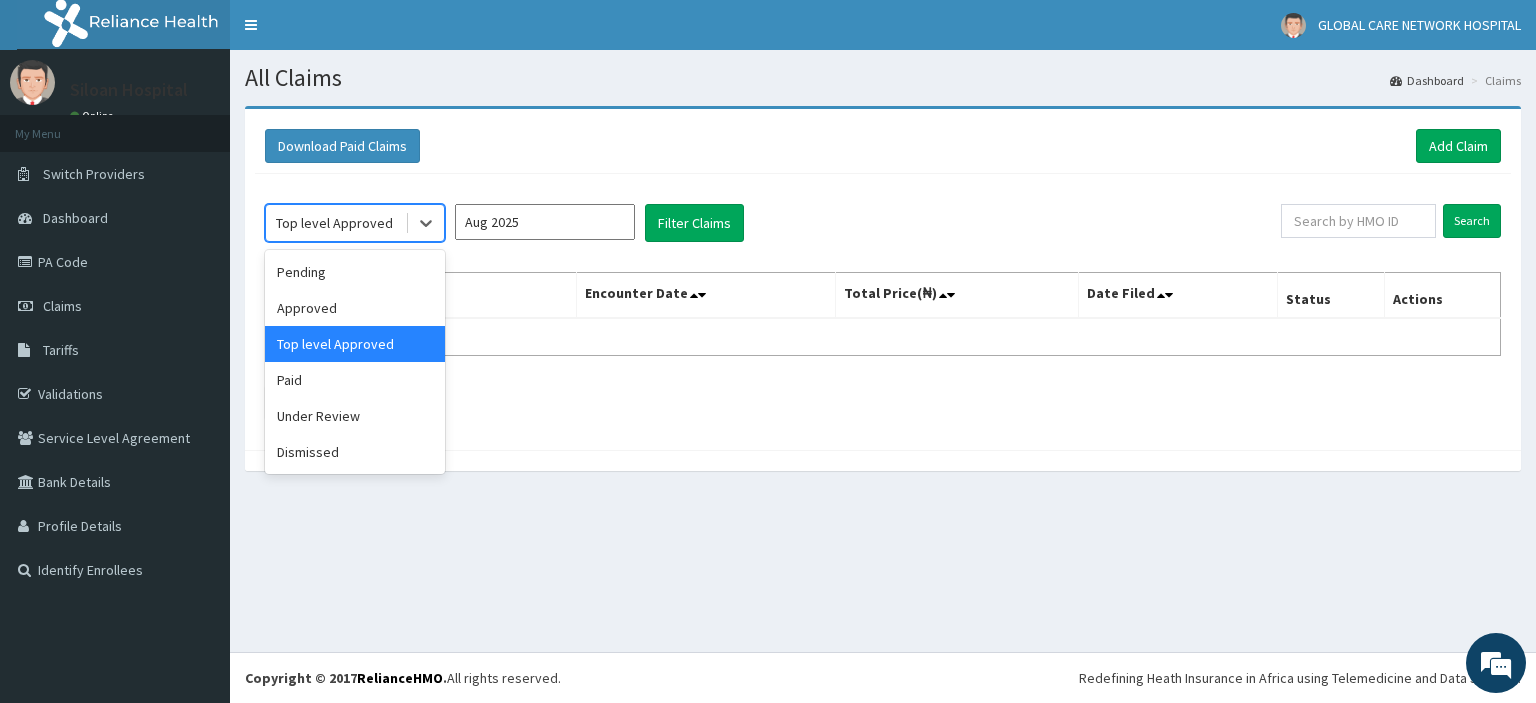 click 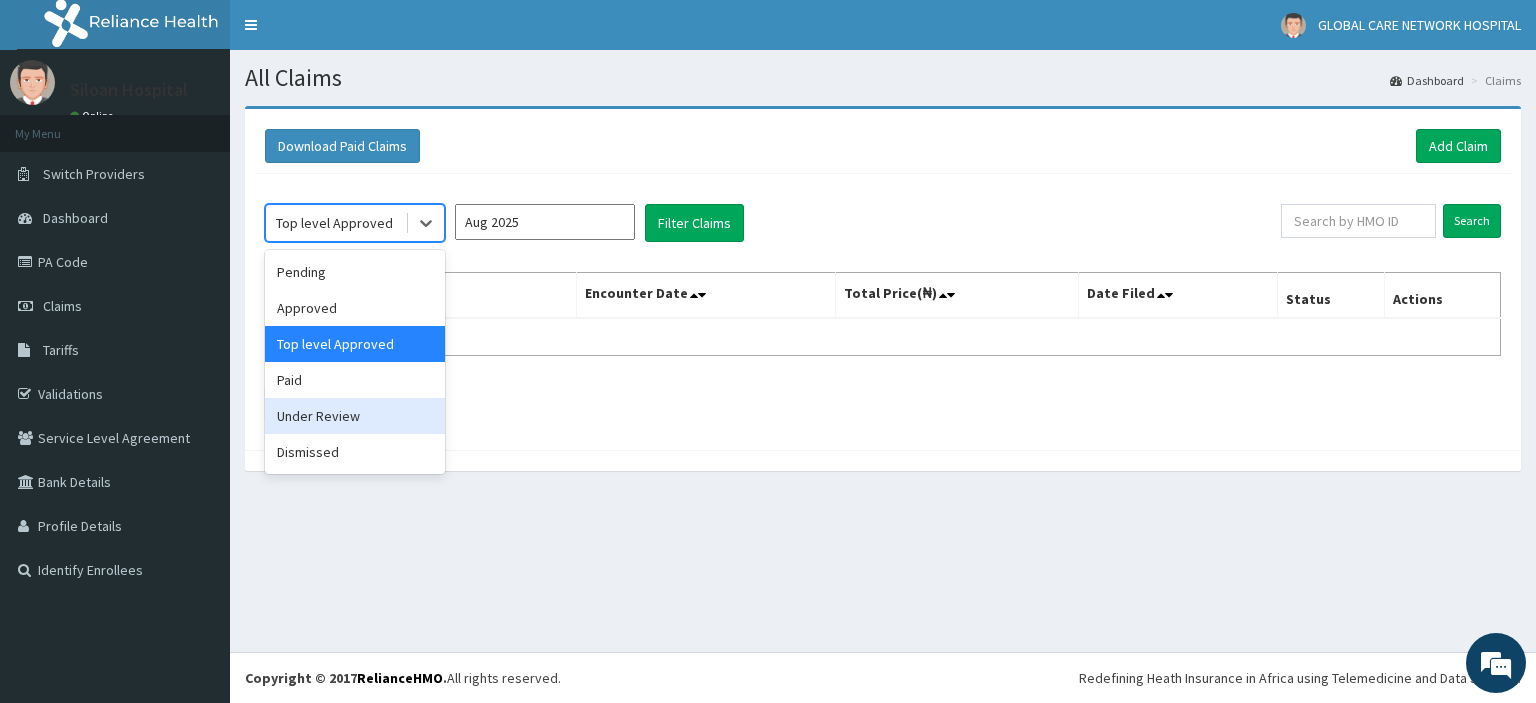 click on "Under Review" at bounding box center (355, 416) 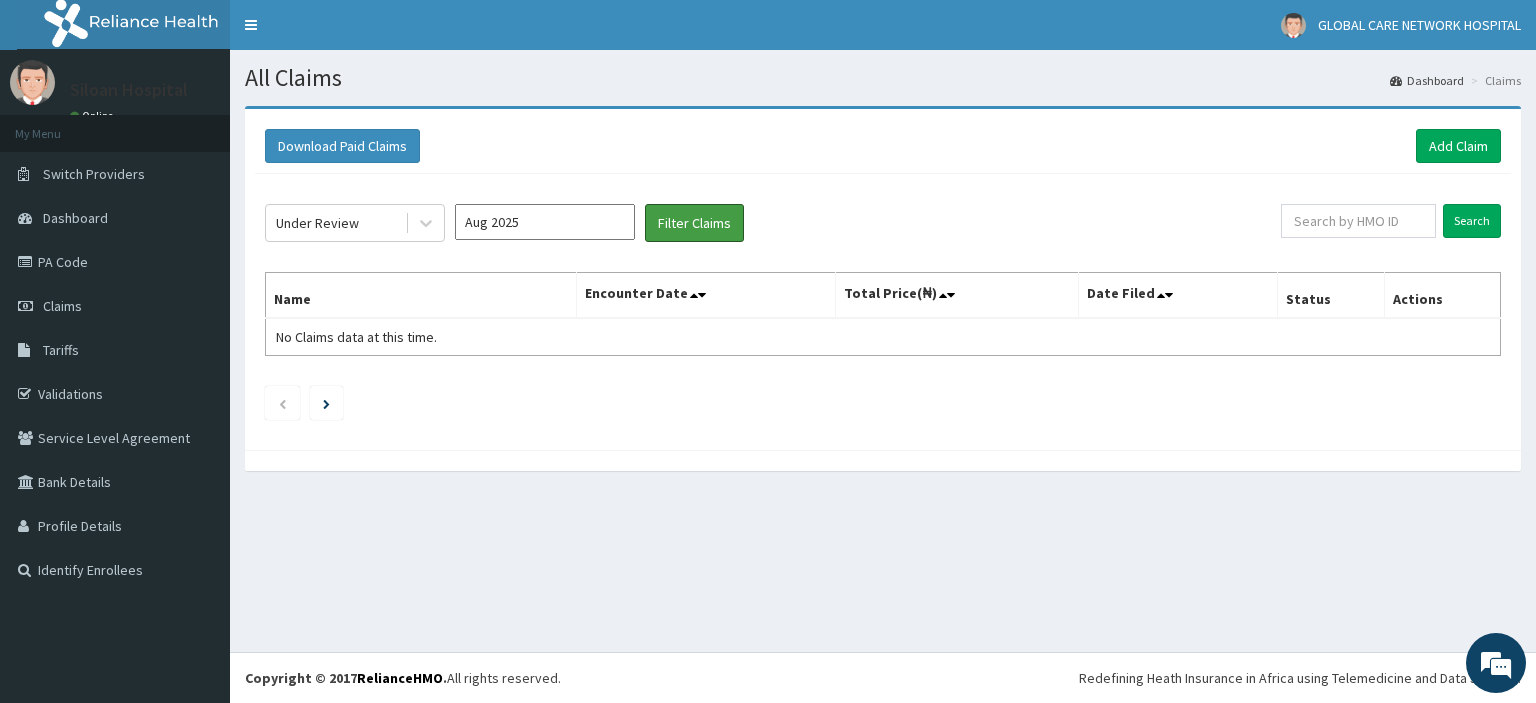 click on "Filter Claims" at bounding box center [694, 223] 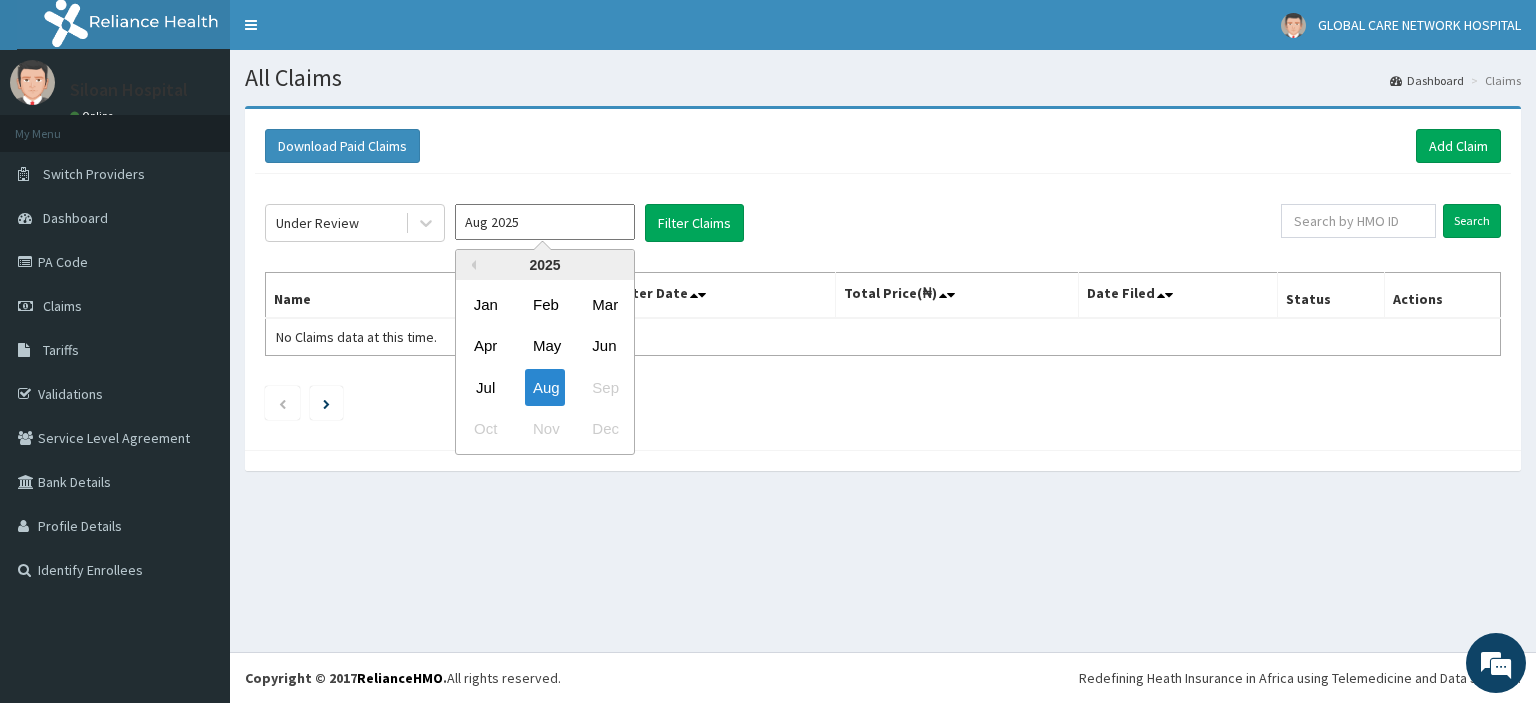 click on "Aug 2025" at bounding box center (545, 222) 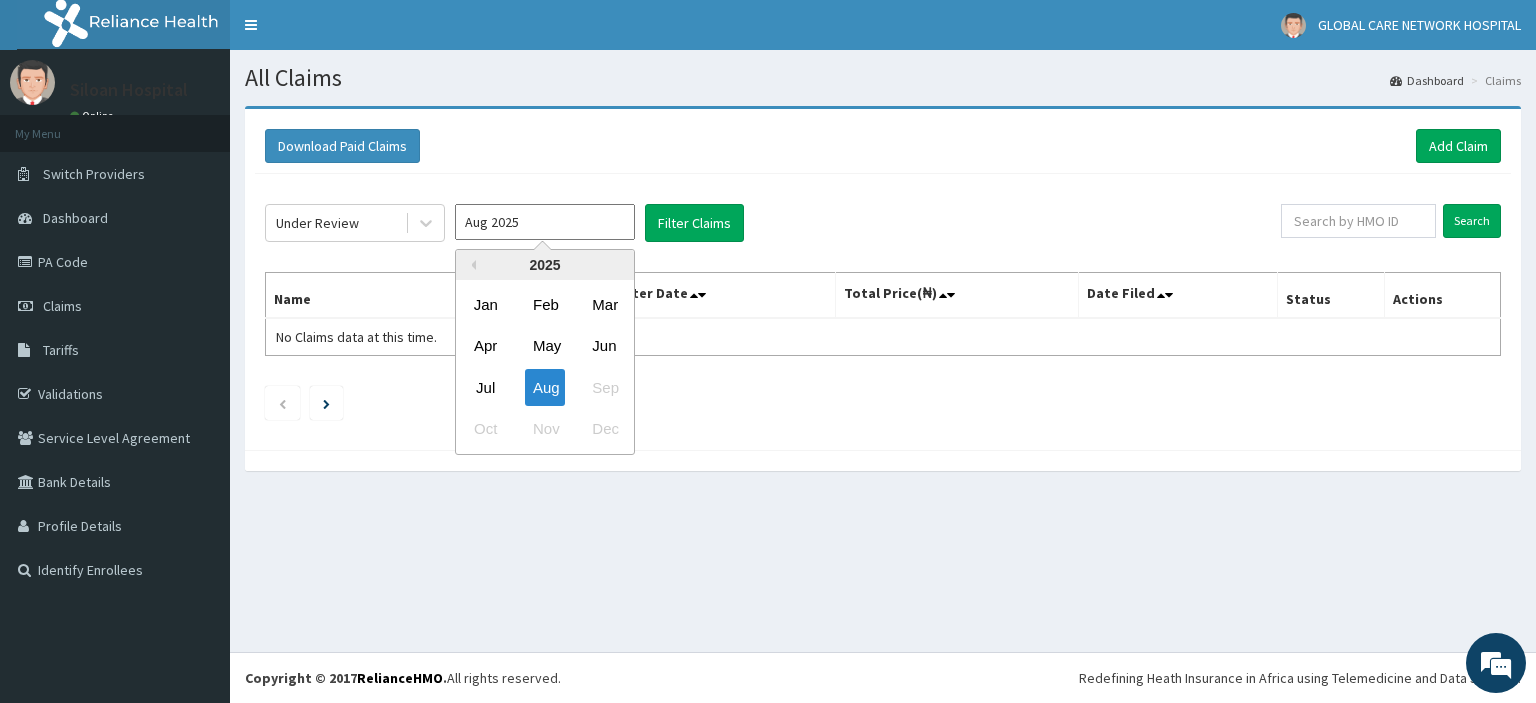 click on "Jul" at bounding box center (486, 387) 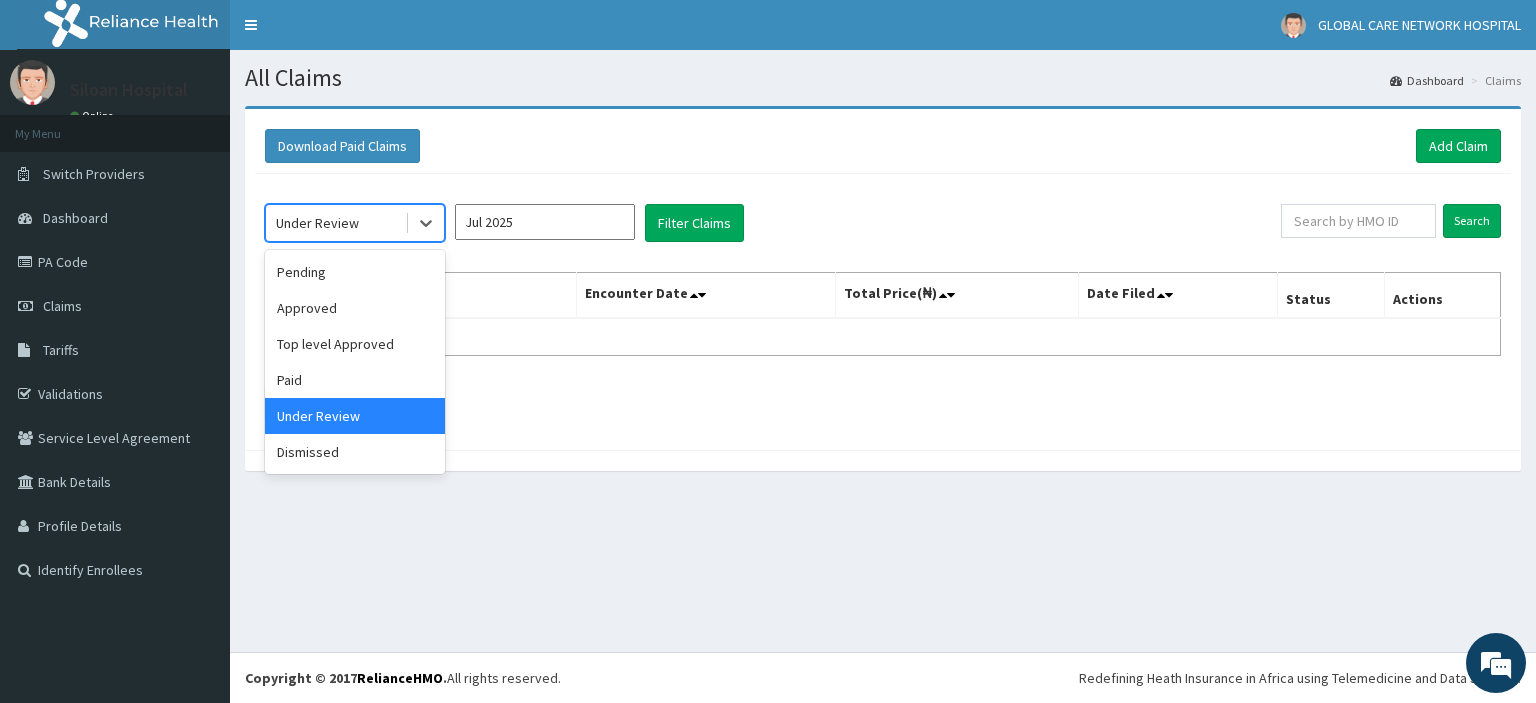 click 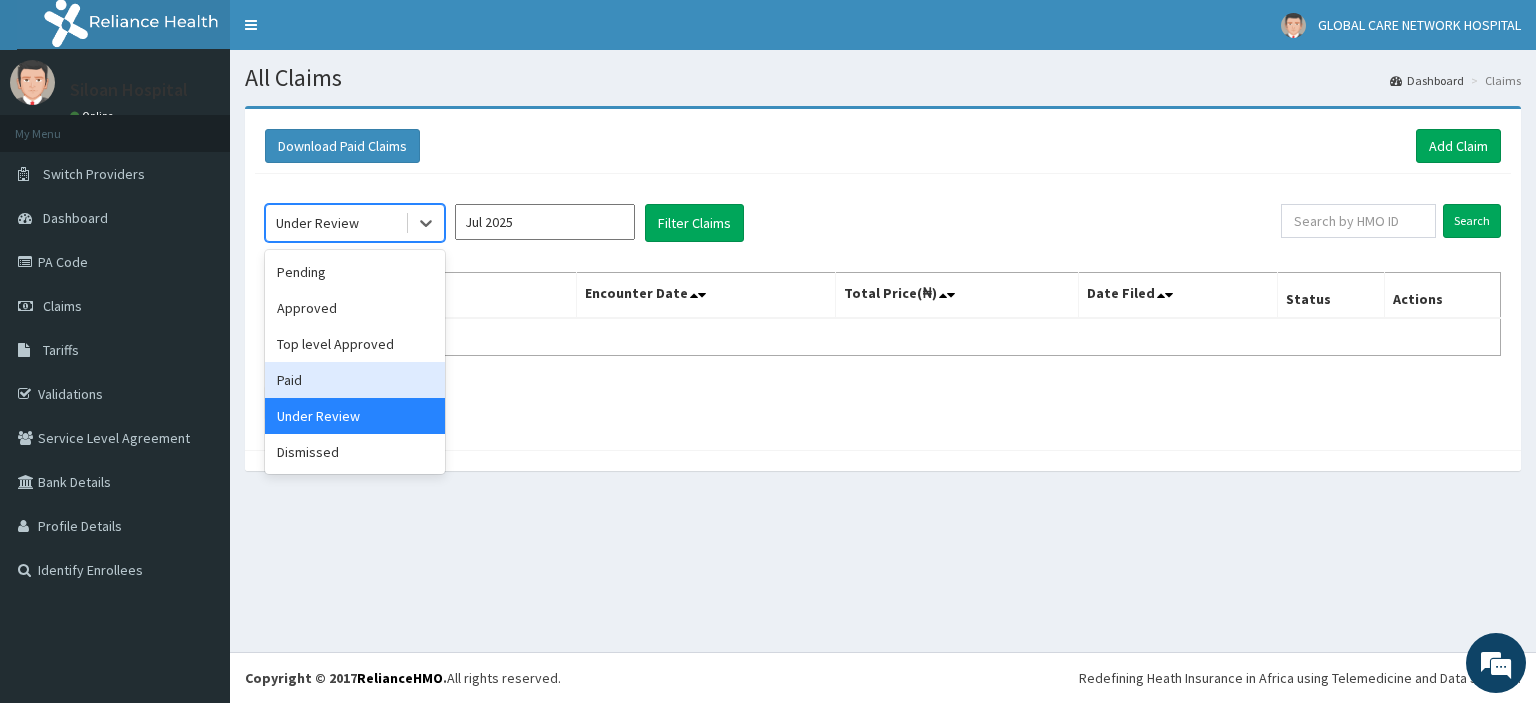 click on "Paid" at bounding box center (355, 380) 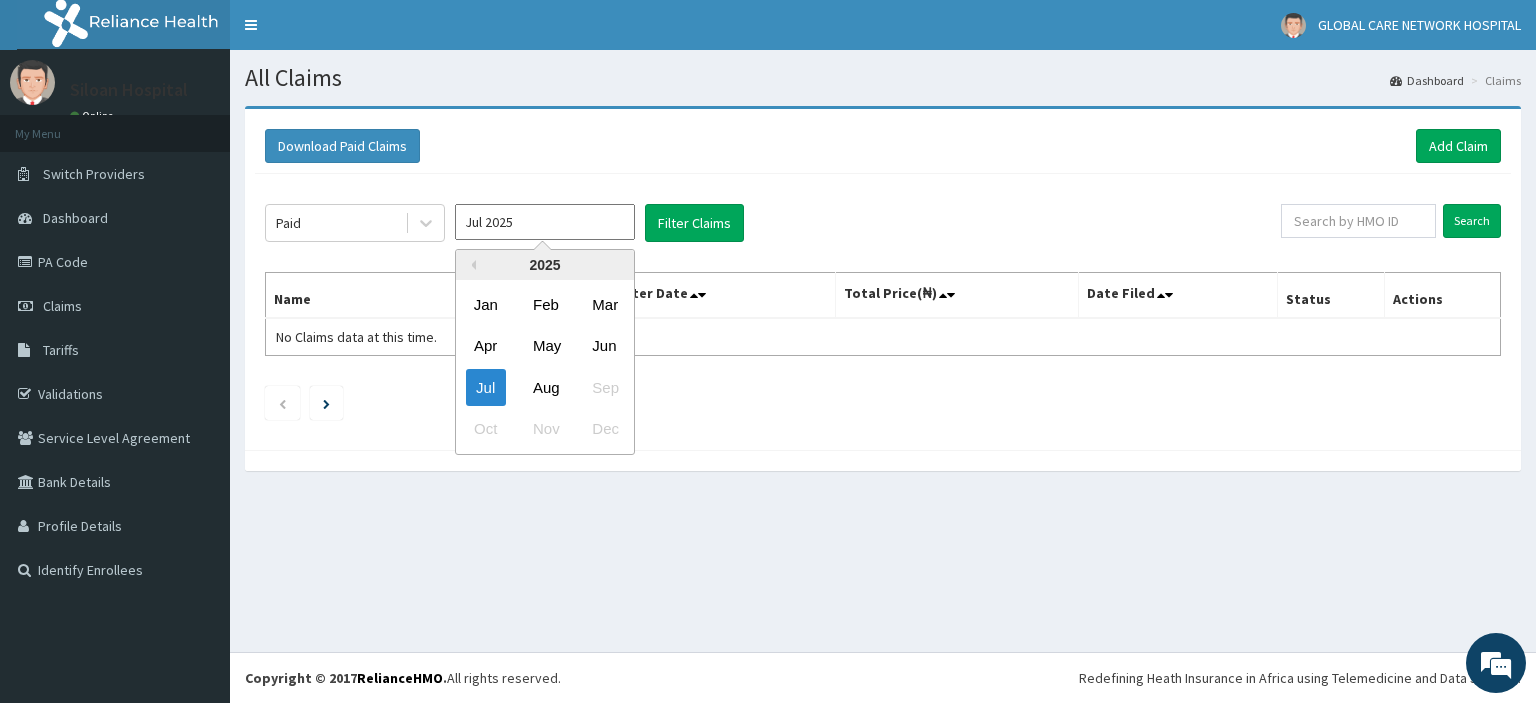 click on "Jul 2025" at bounding box center (545, 222) 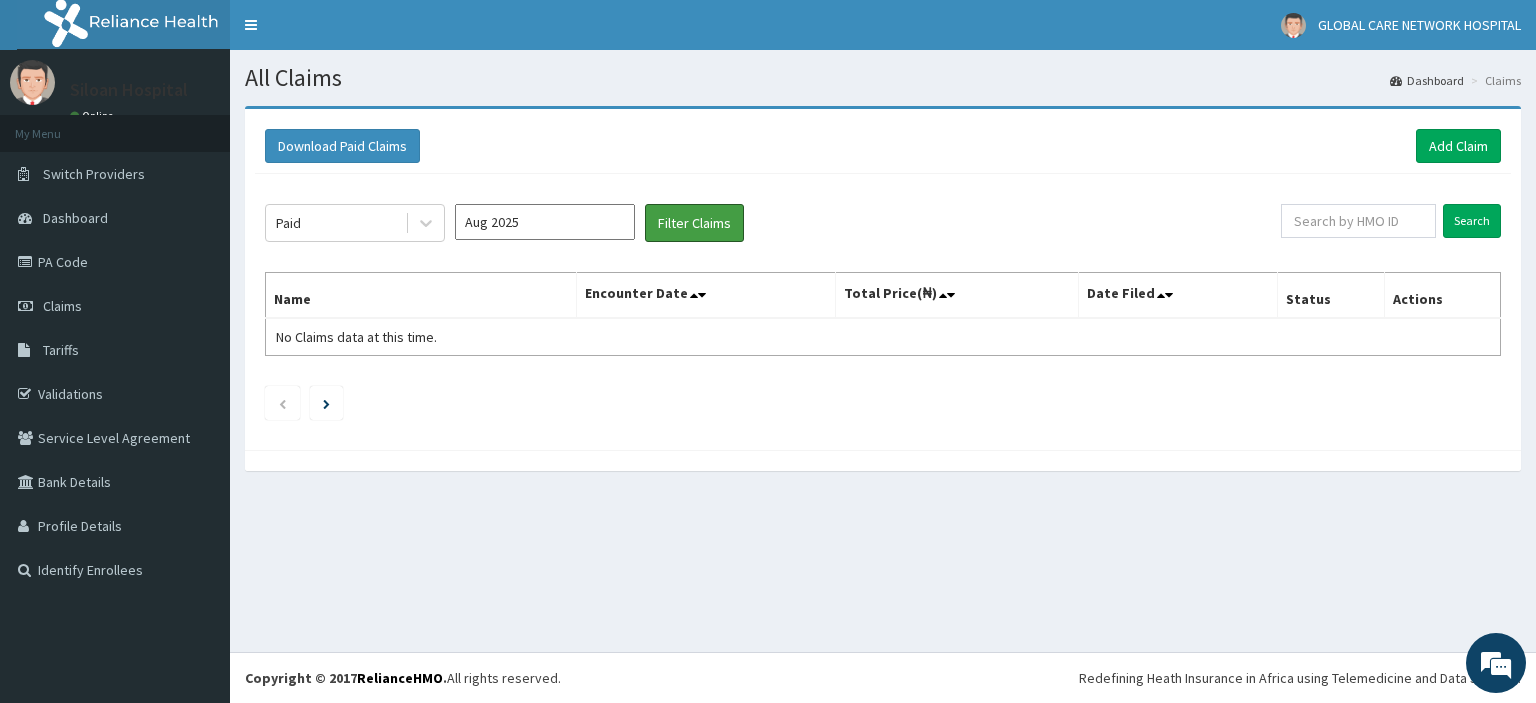 click on "Filter Claims" at bounding box center (694, 223) 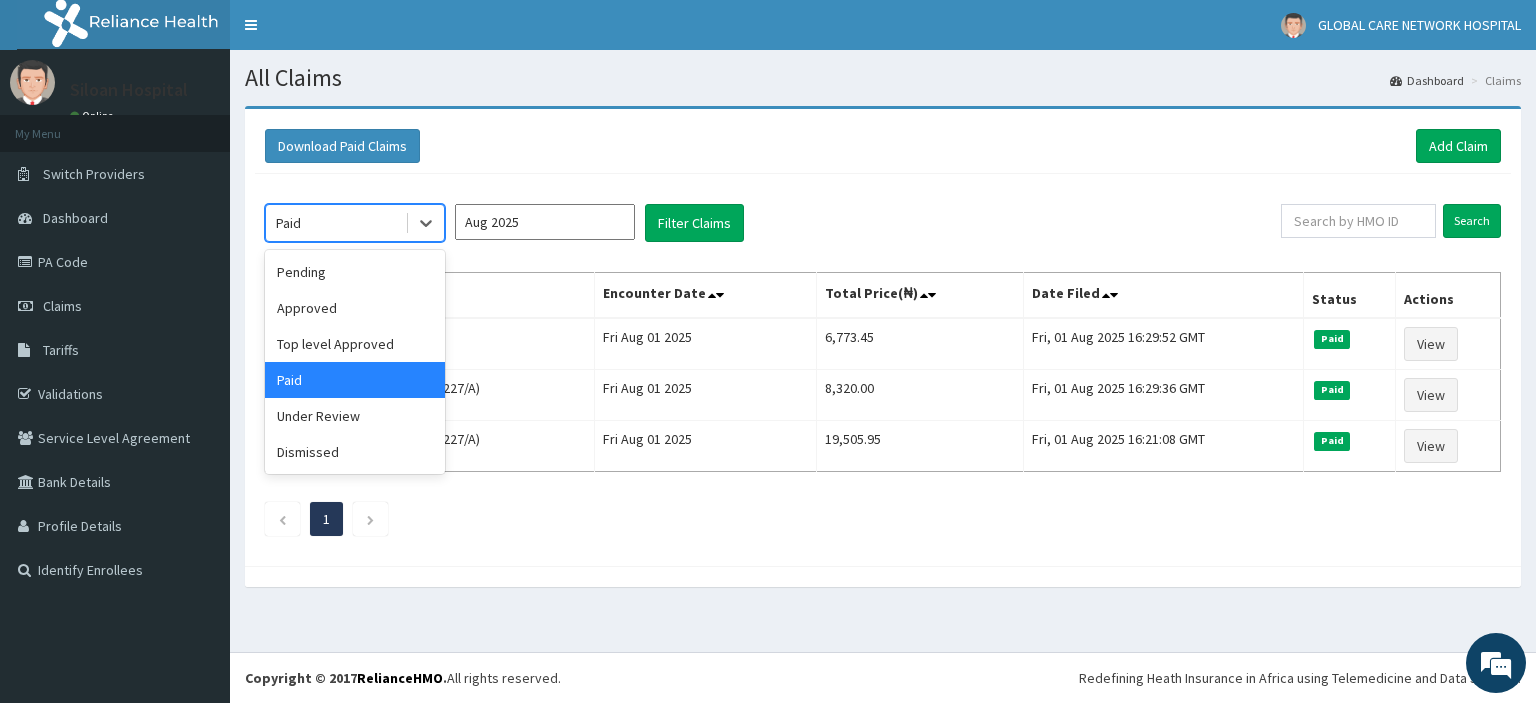 click 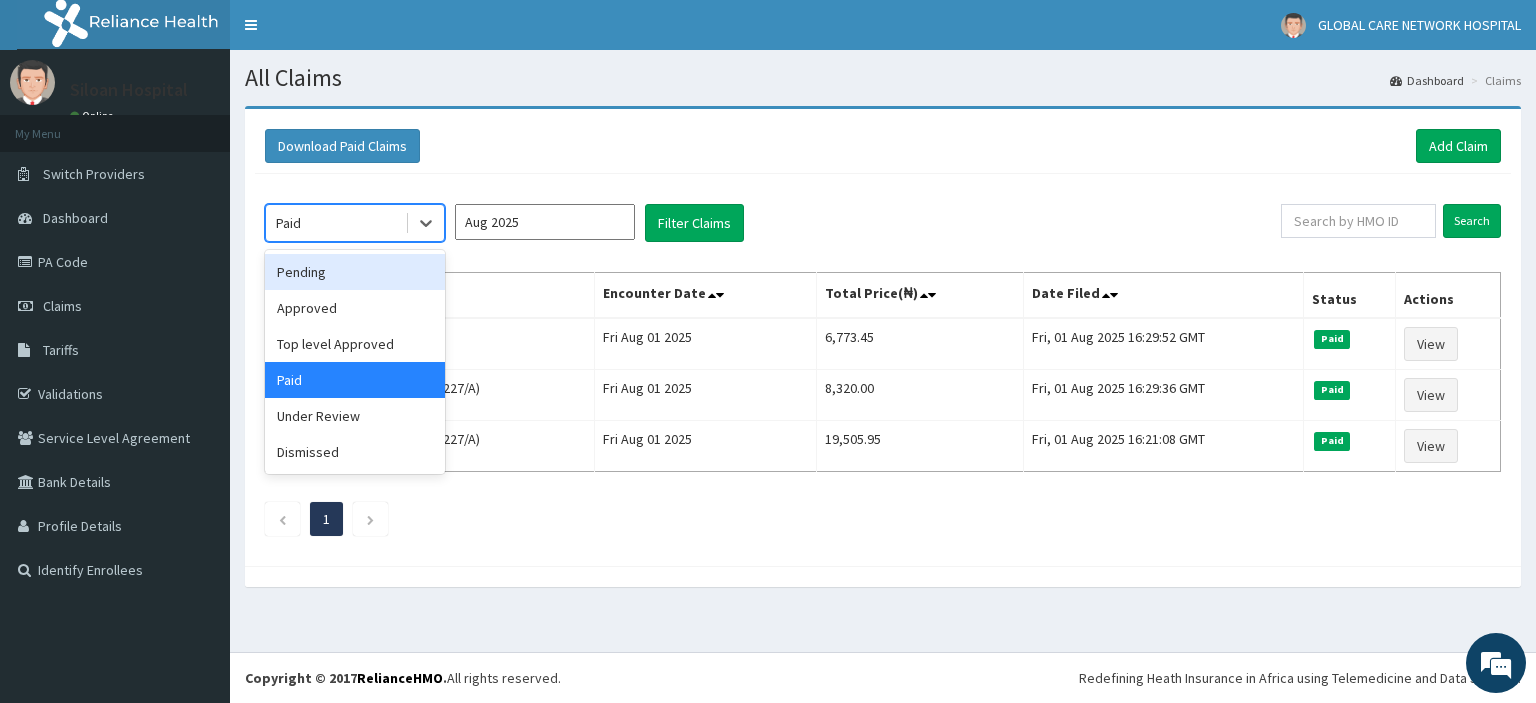 click on "Pending" at bounding box center [355, 272] 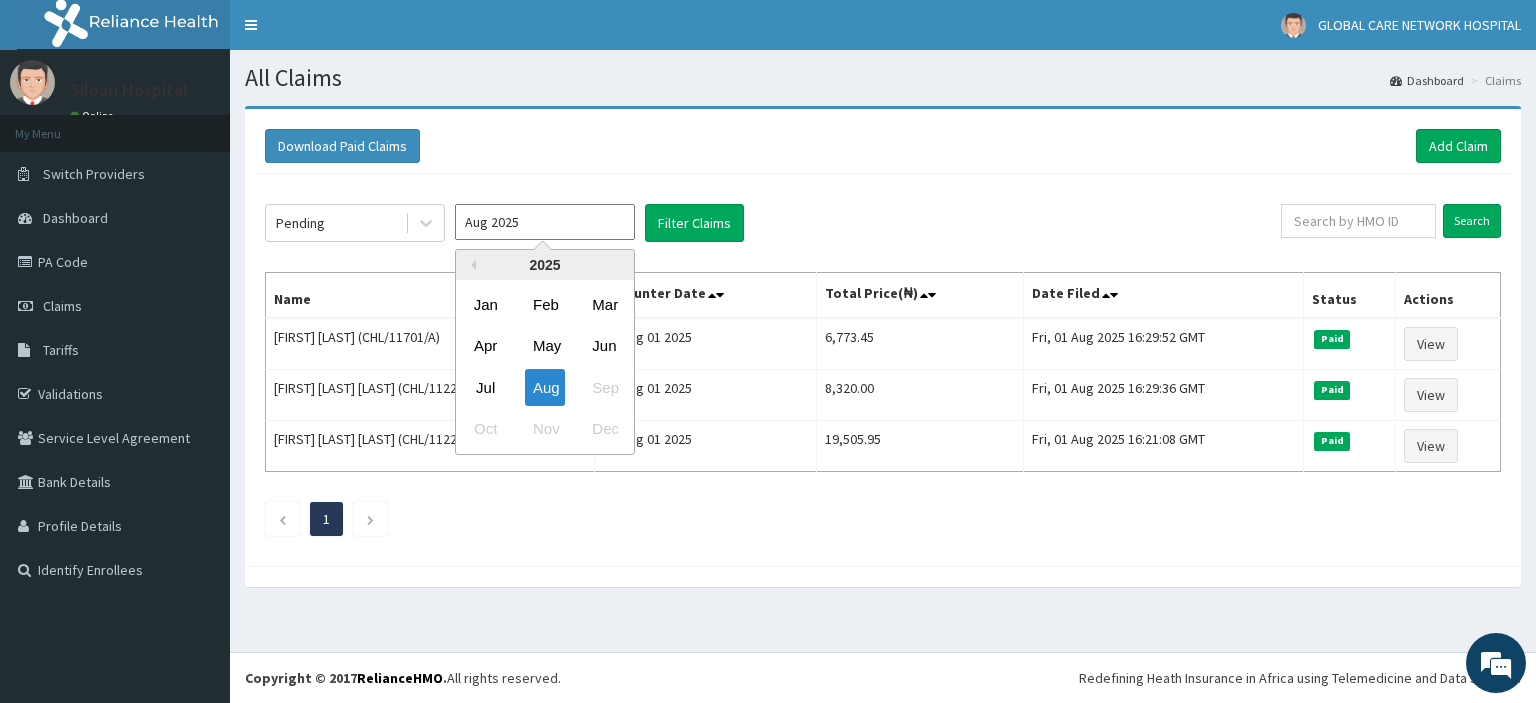 click on "Aug 2025" at bounding box center [545, 222] 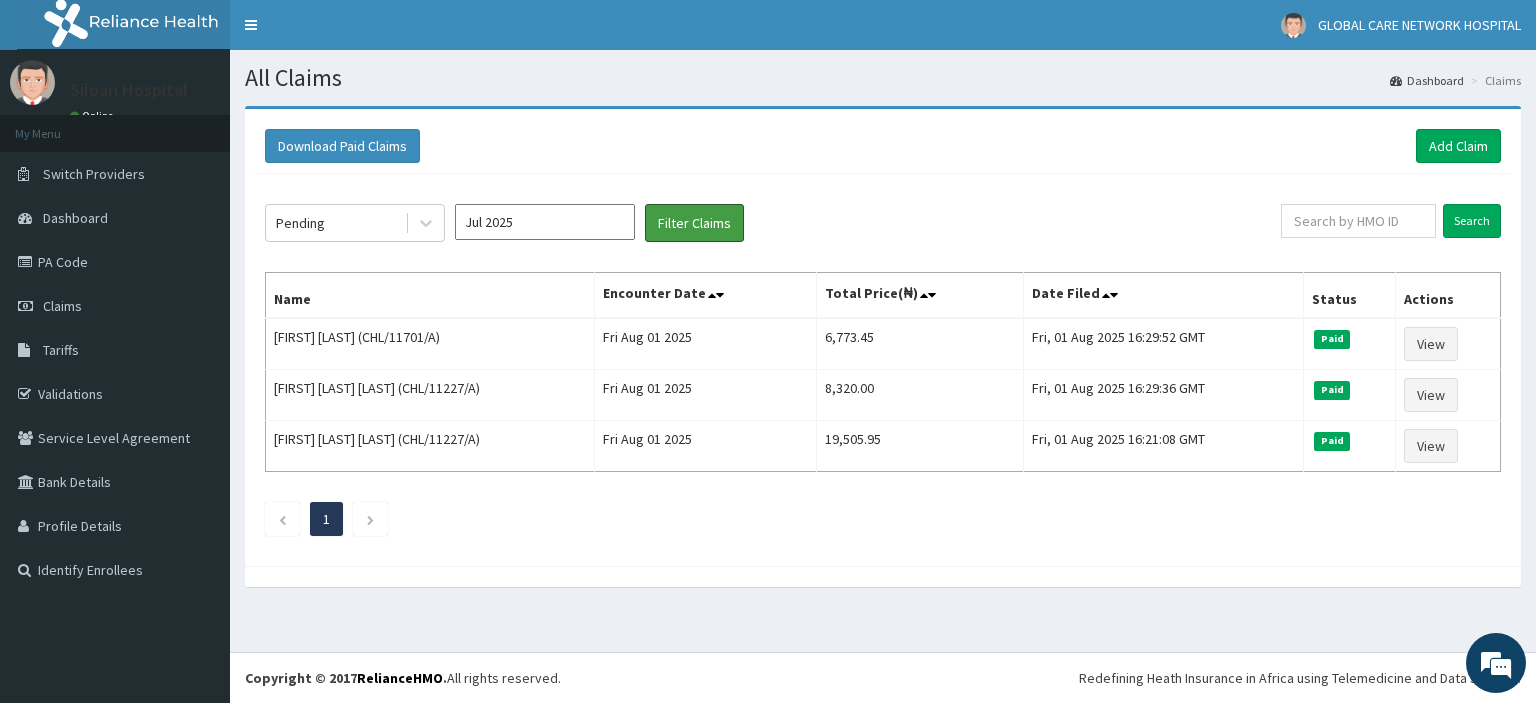 click on "Filter Claims" at bounding box center [694, 223] 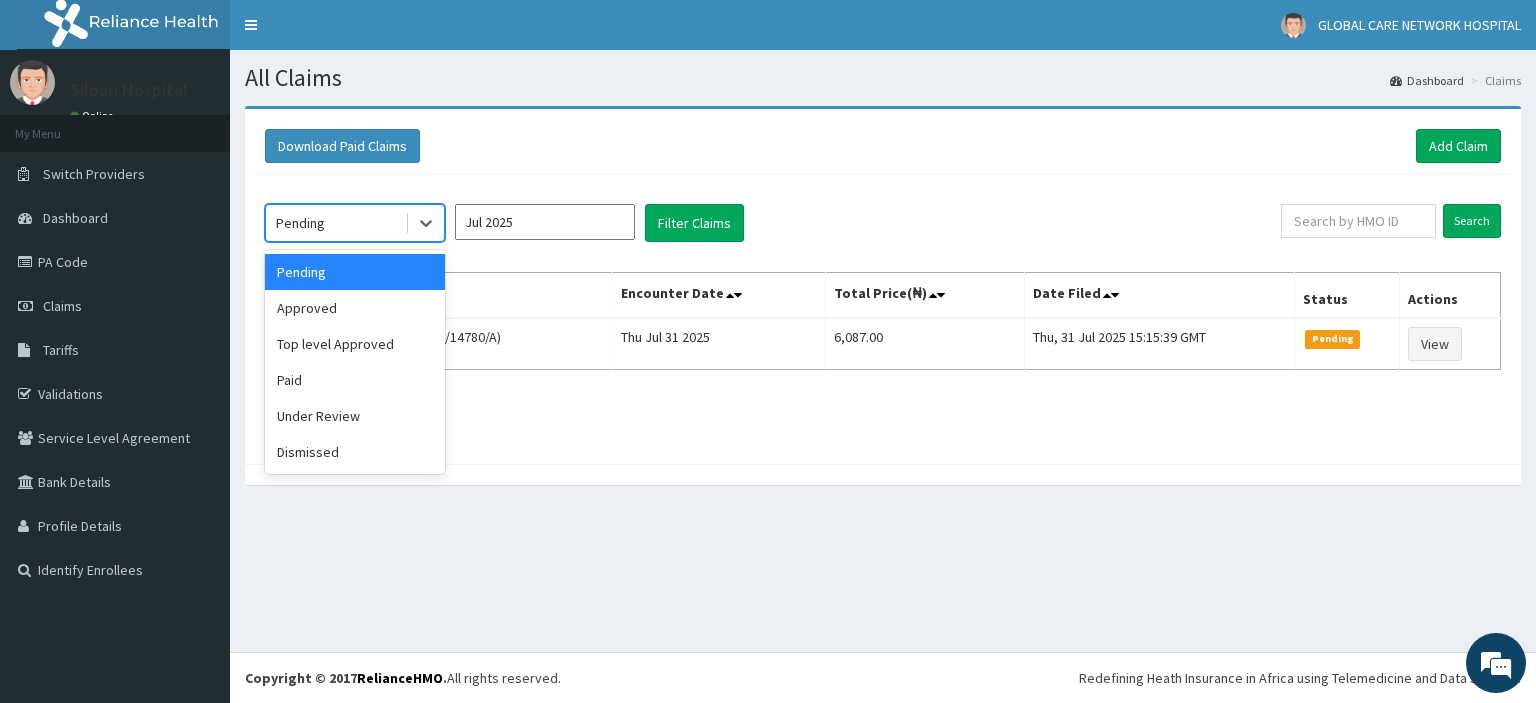 click at bounding box center (426, 223) 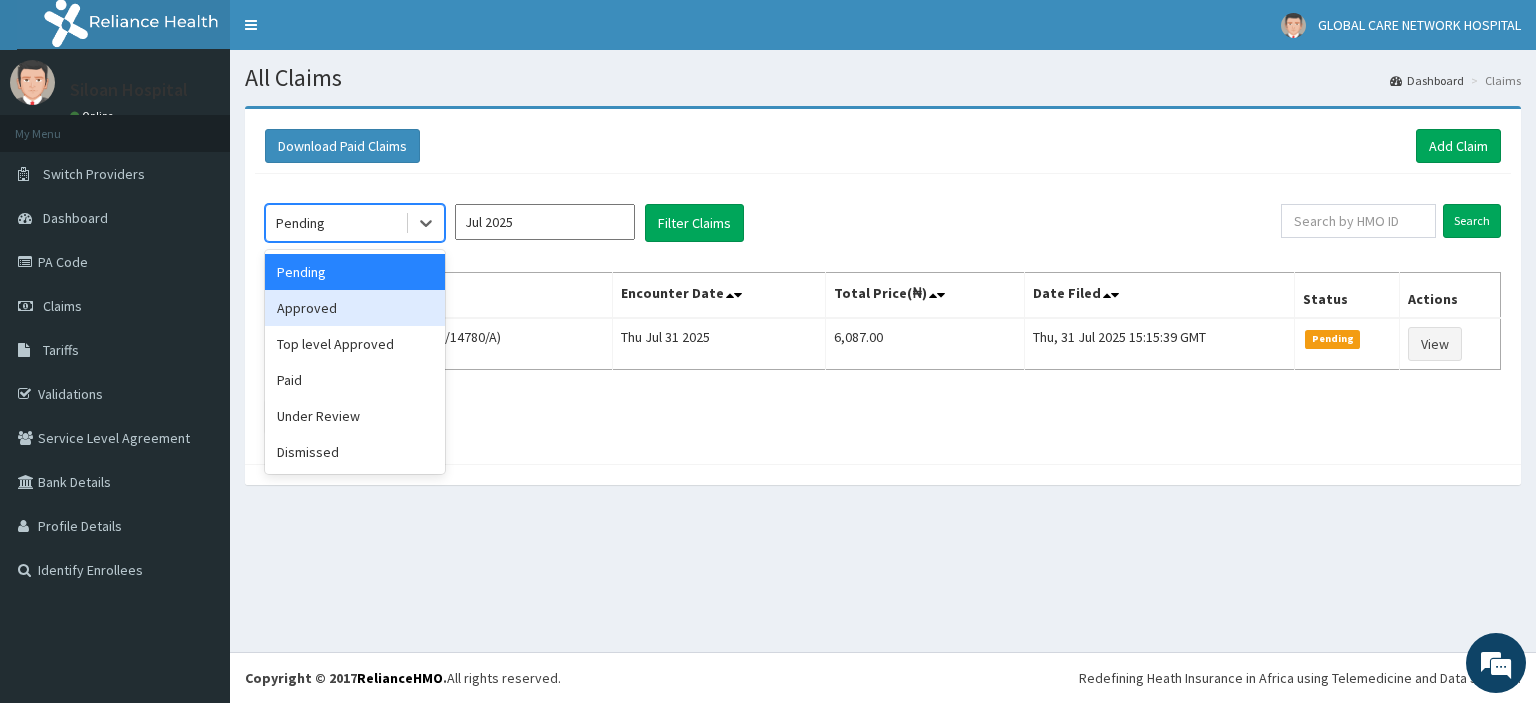 click on "Approved" at bounding box center (355, 308) 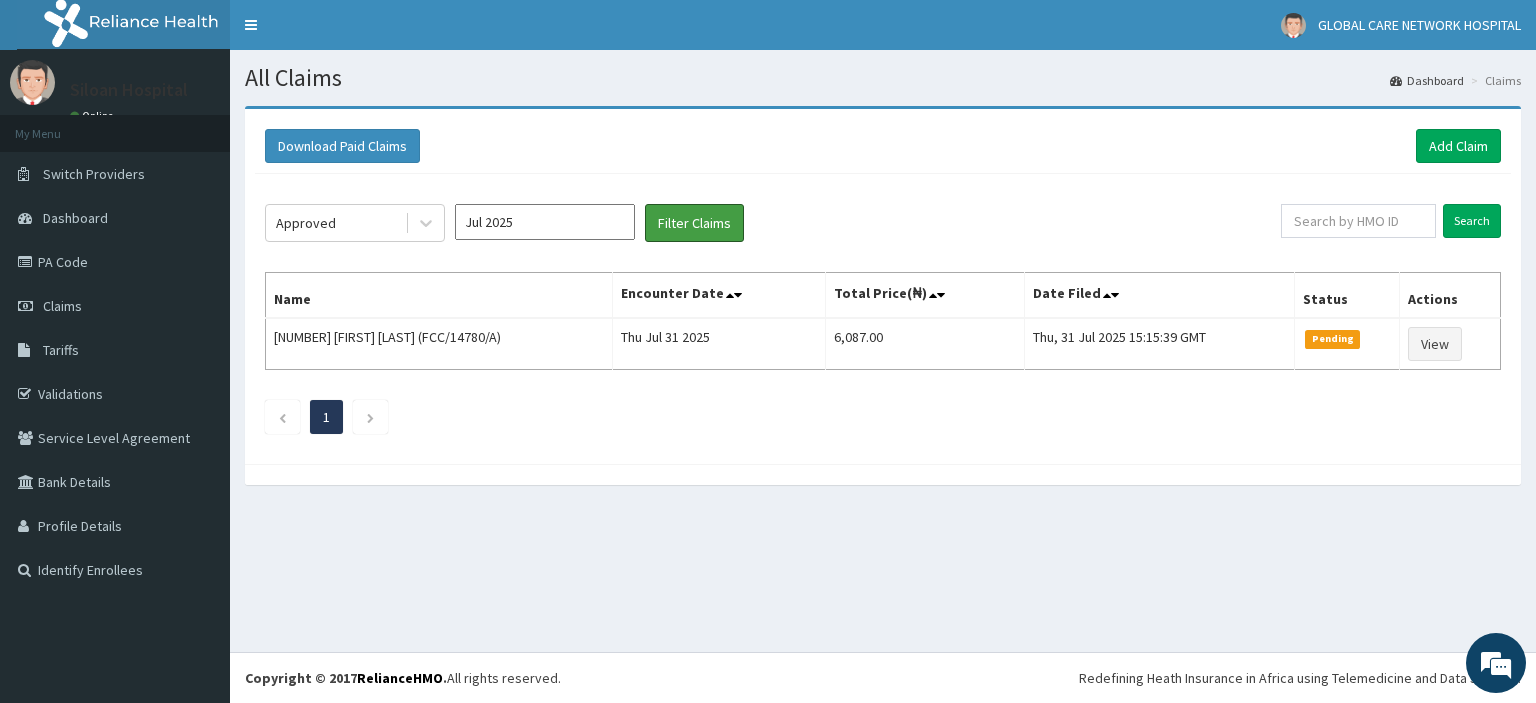 click on "Filter Claims" at bounding box center (694, 223) 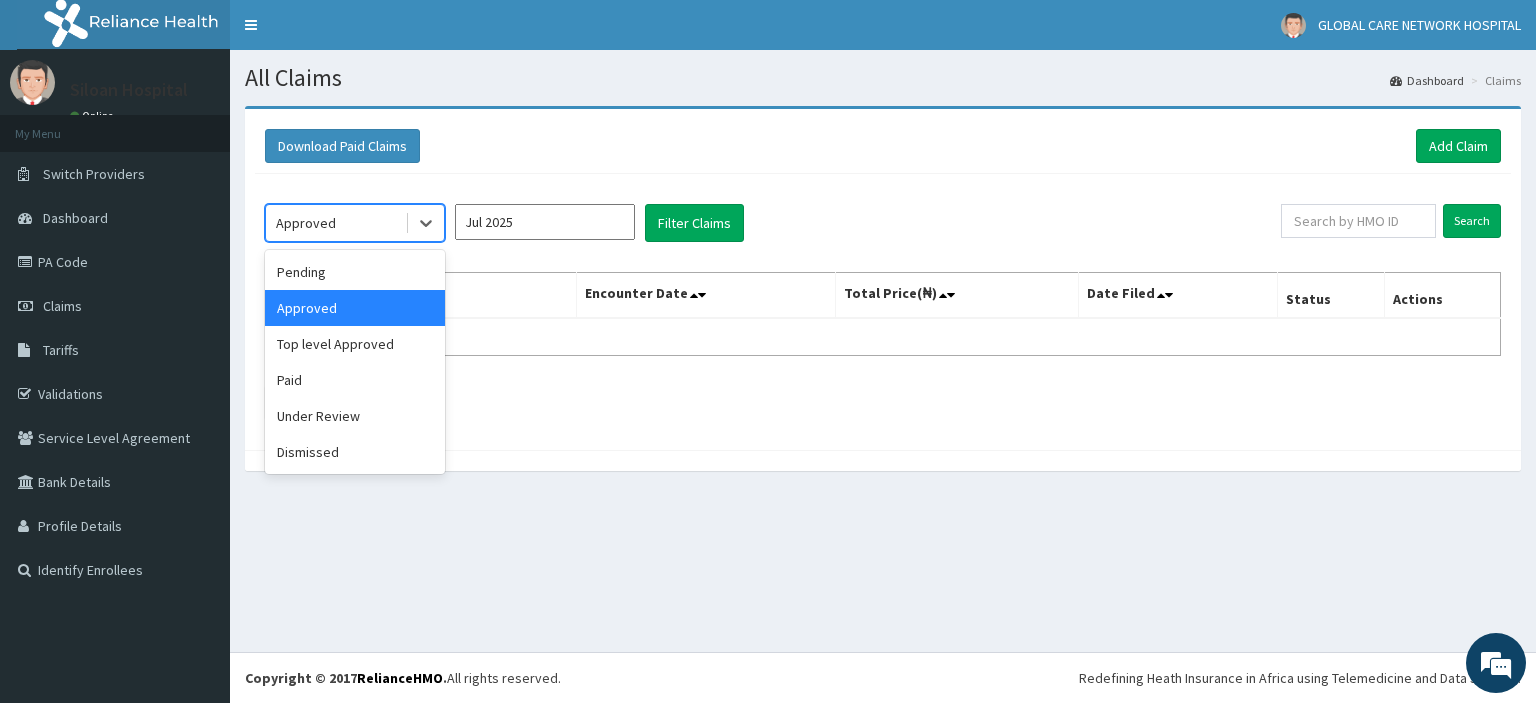 click 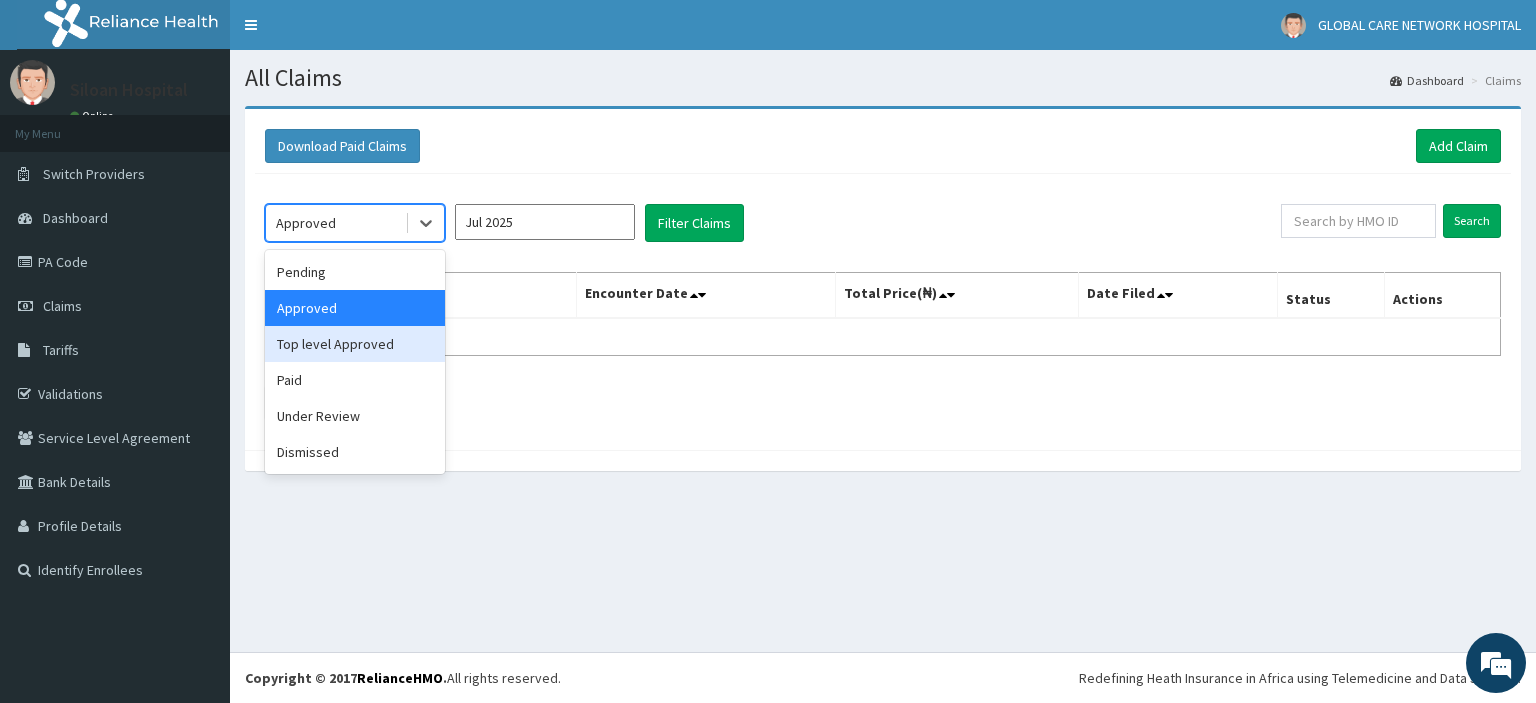click on "Top level Approved" at bounding box center [355, 344] 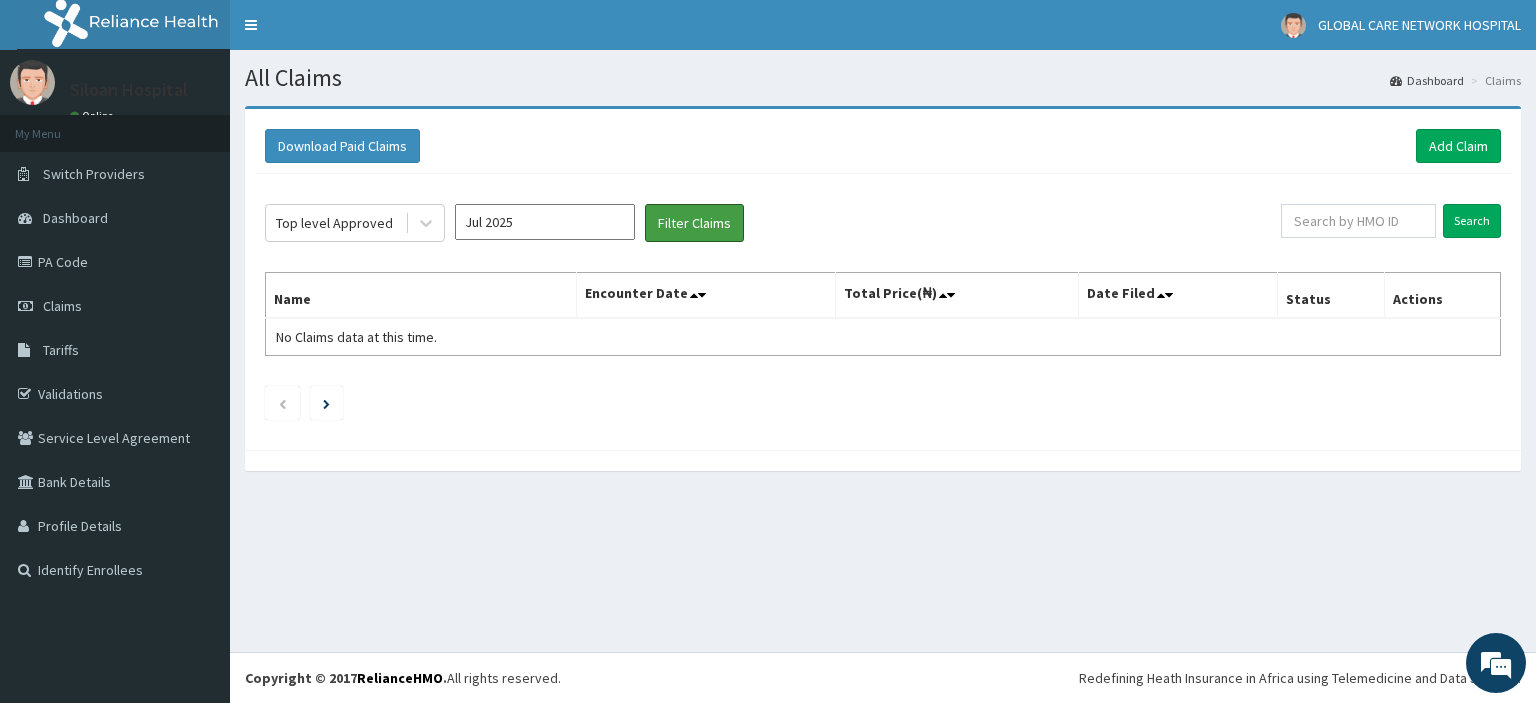 click on "Filter Claims" at bounding box center [694, 223] 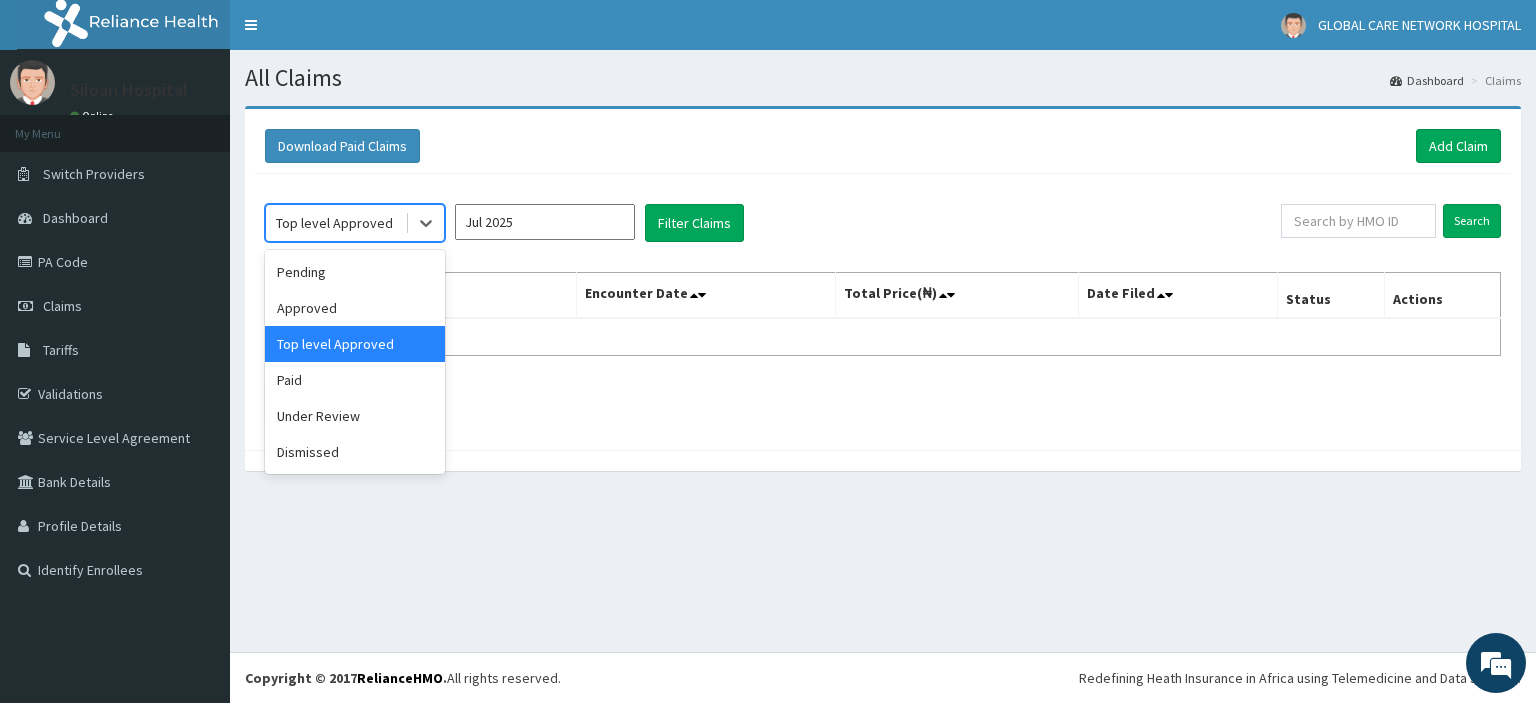 click 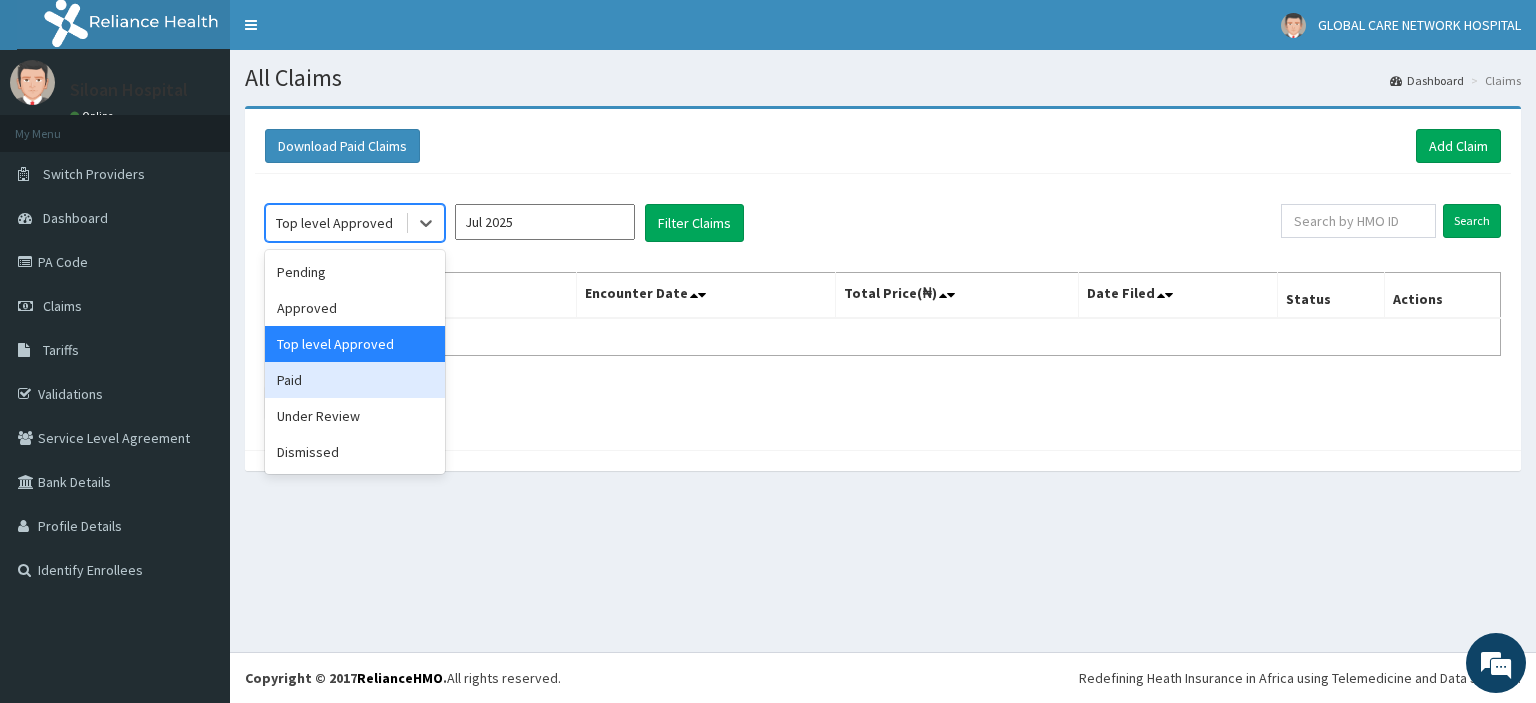 click on "Paid" at bounding box center (355, 380) 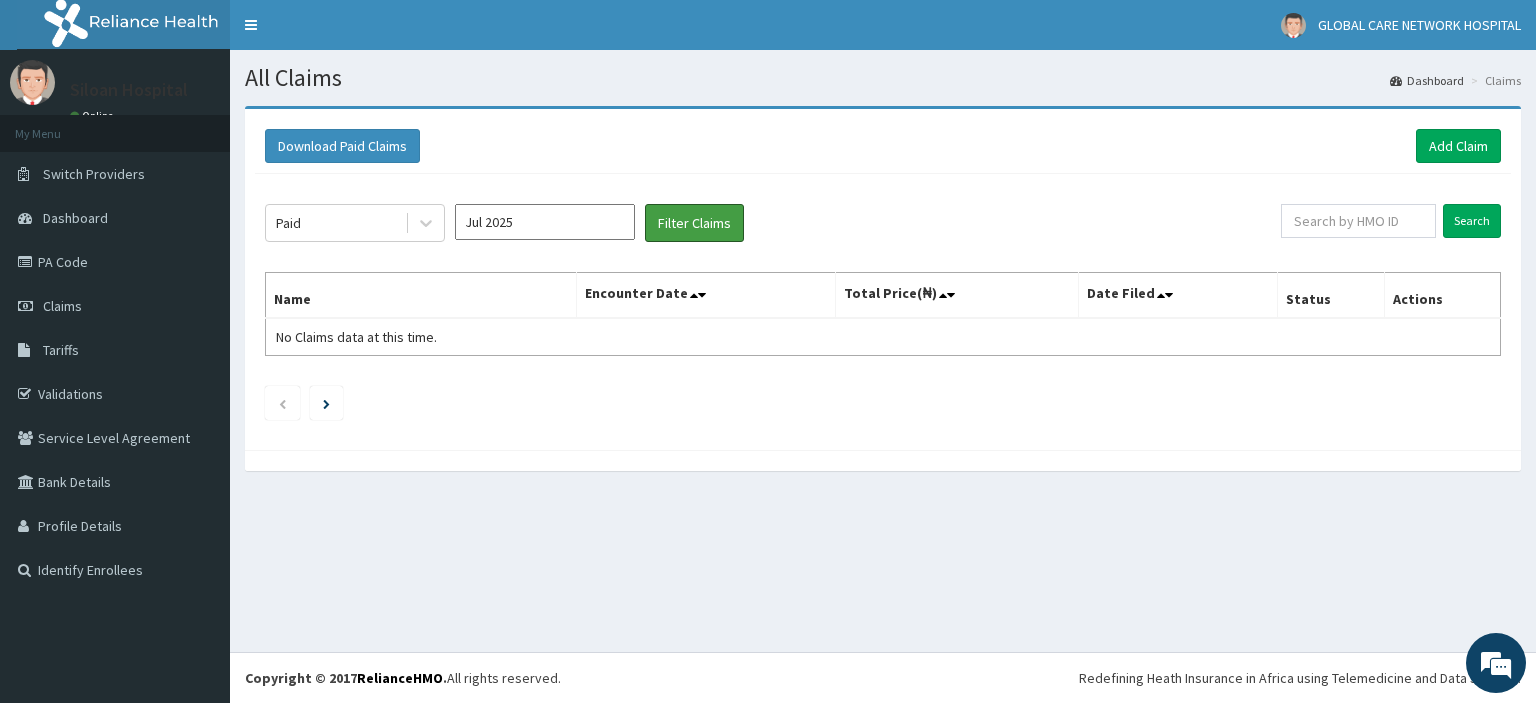 click on "Filter Claims" at bounding box center (694, 223) 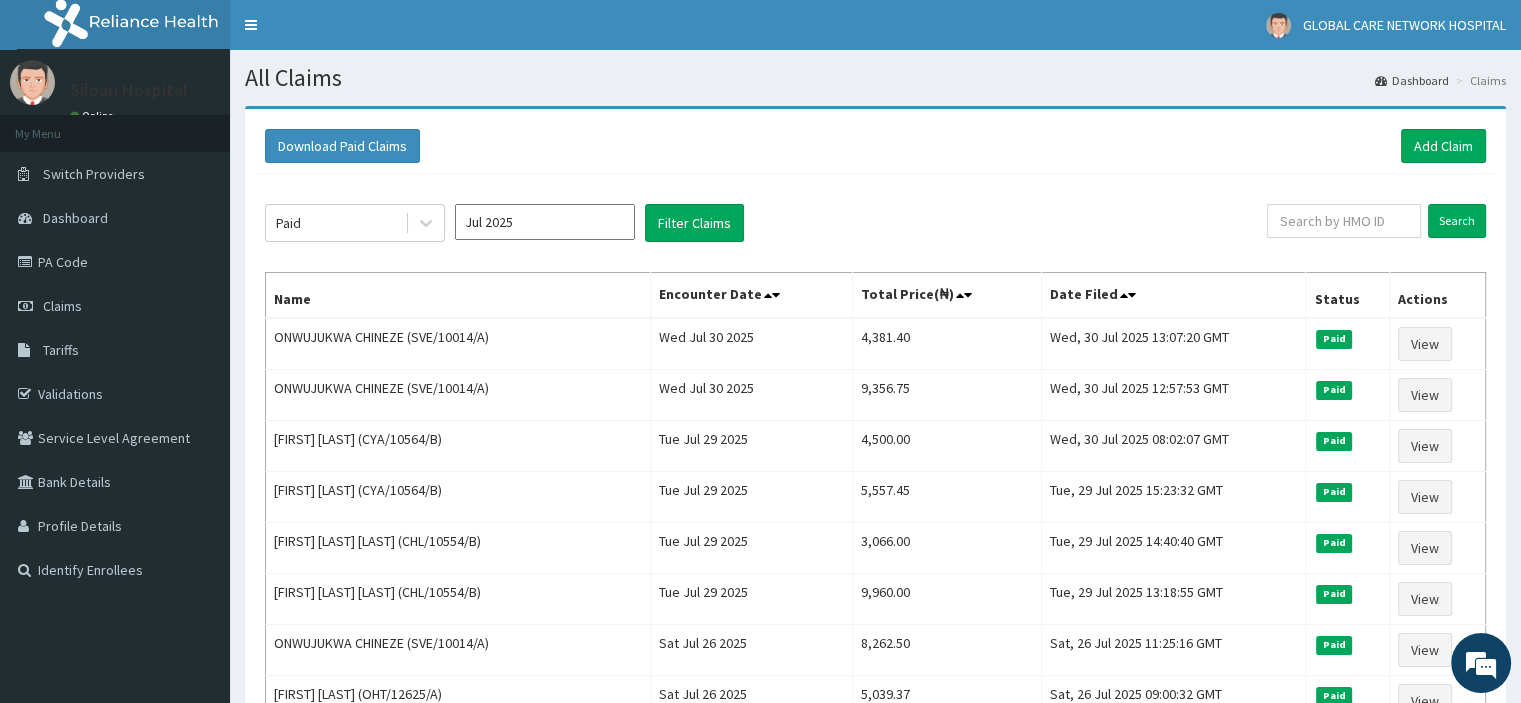 click on "Tue, 29 Jul 2025 13:18:55 GMT" at bounding box center [1173, 599] 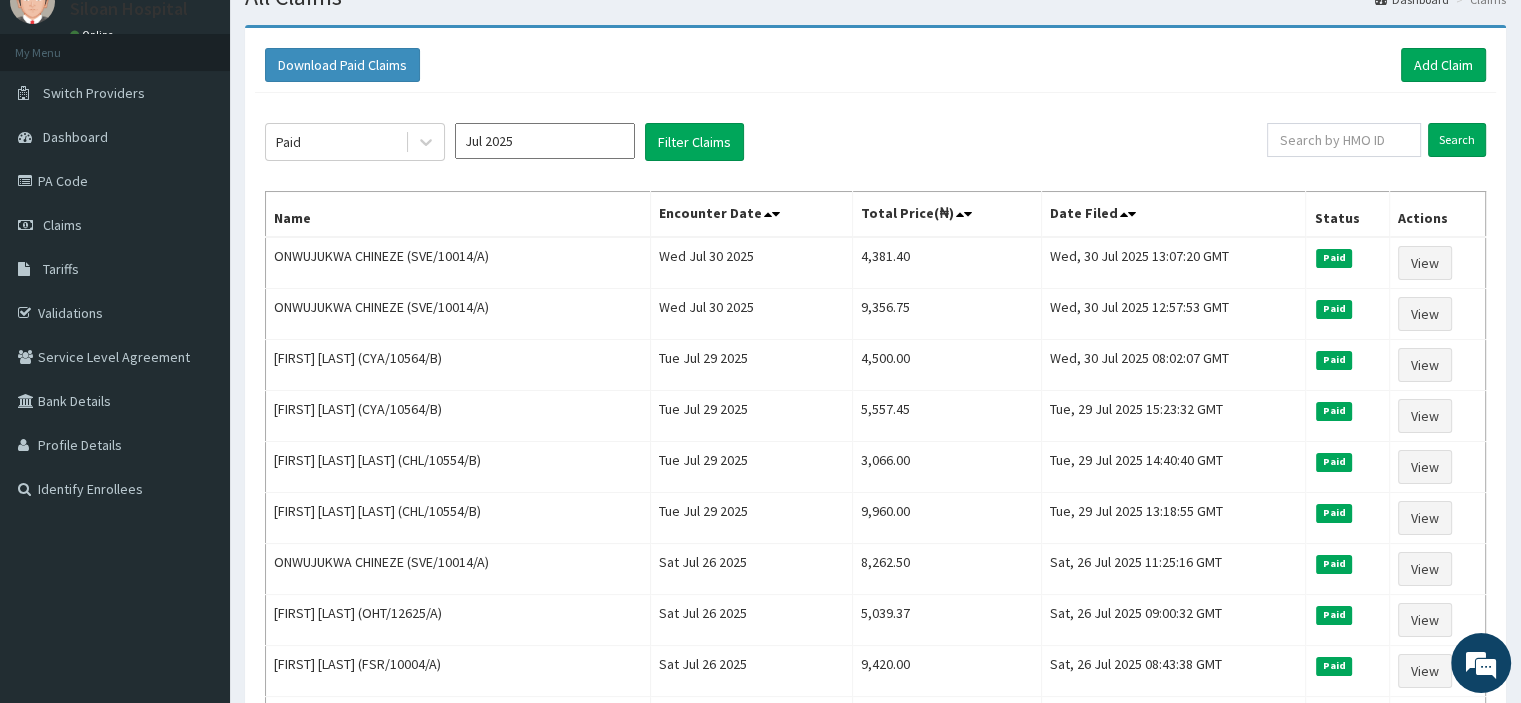 scroll, scrollTop: 0, scrollLeft: 0, axis: both 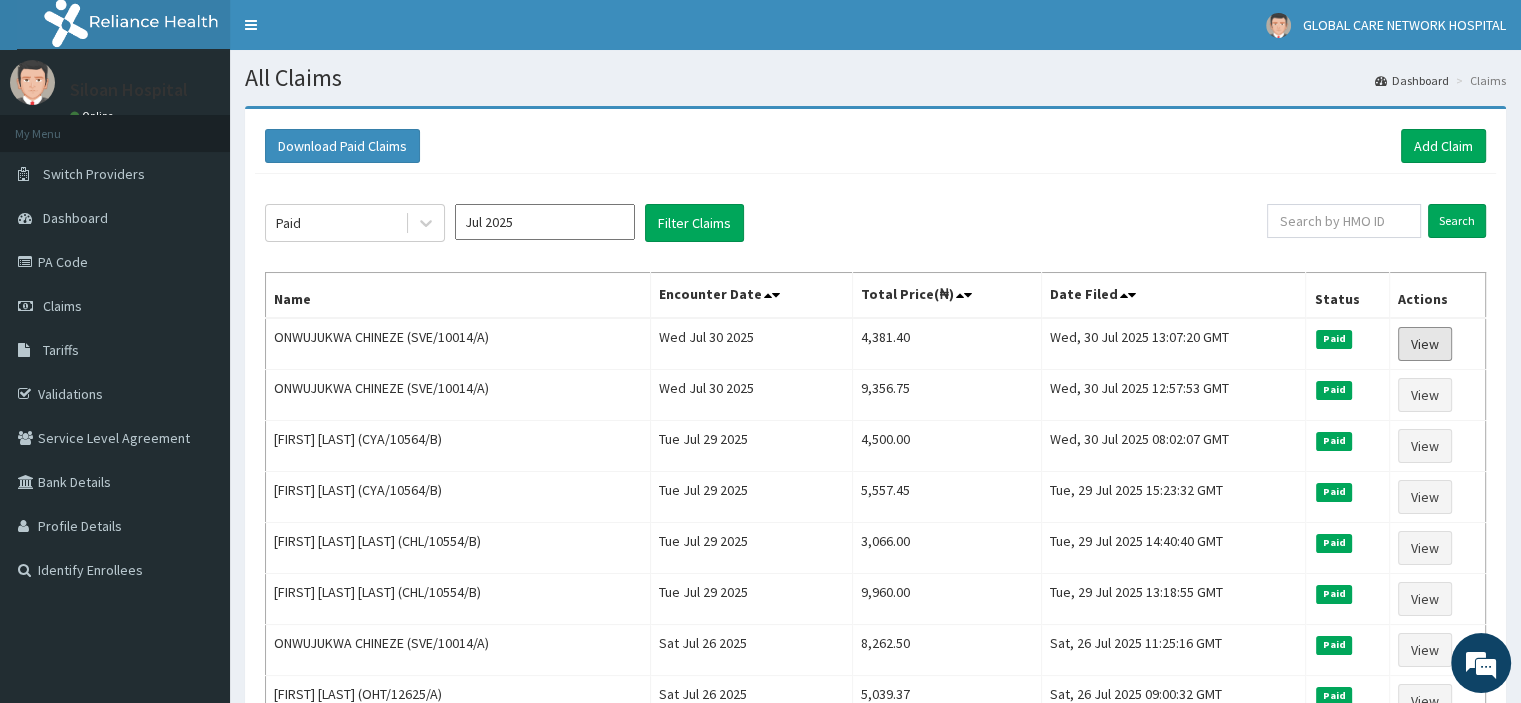 click on "View" at bounding box center [1425, 344] 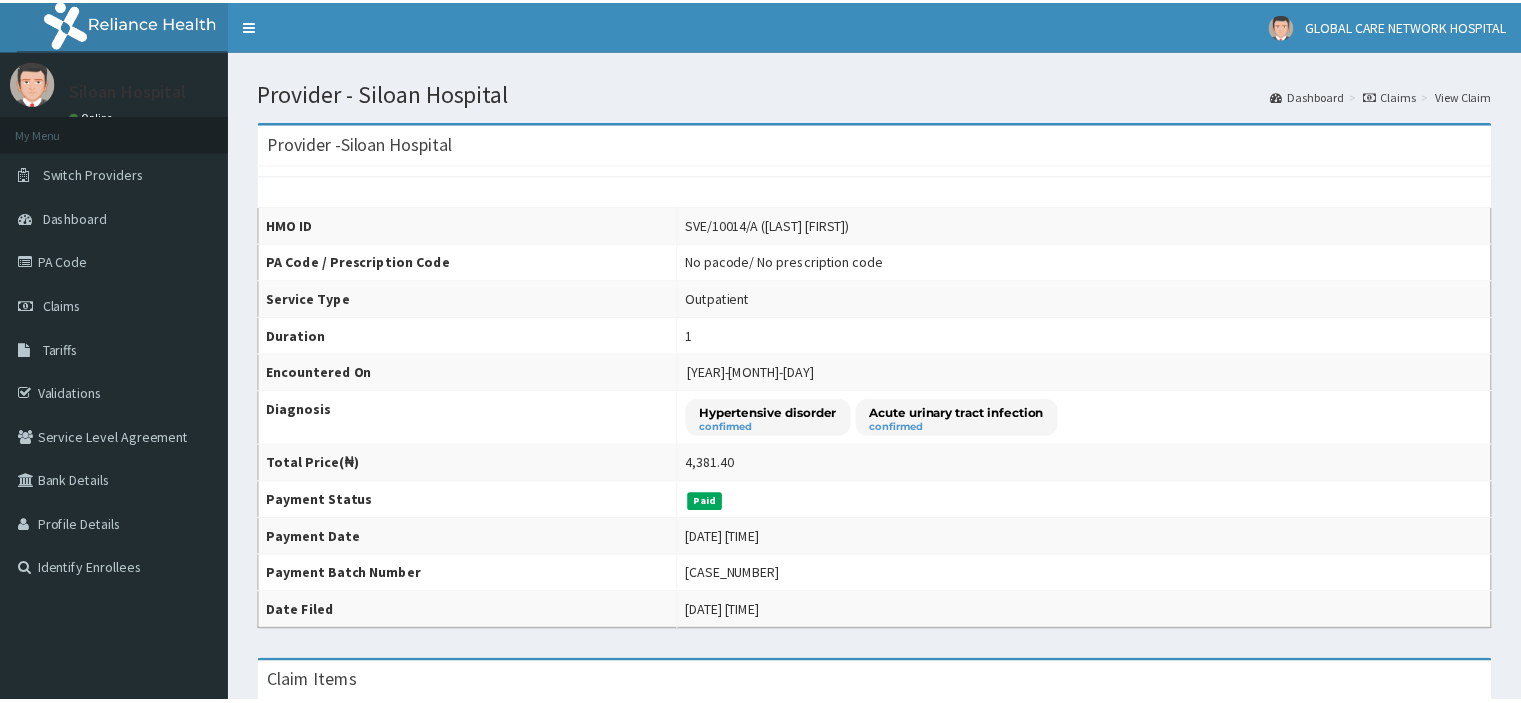 scroll, scrollTop: 0, scrollLeft: 0, axis: both 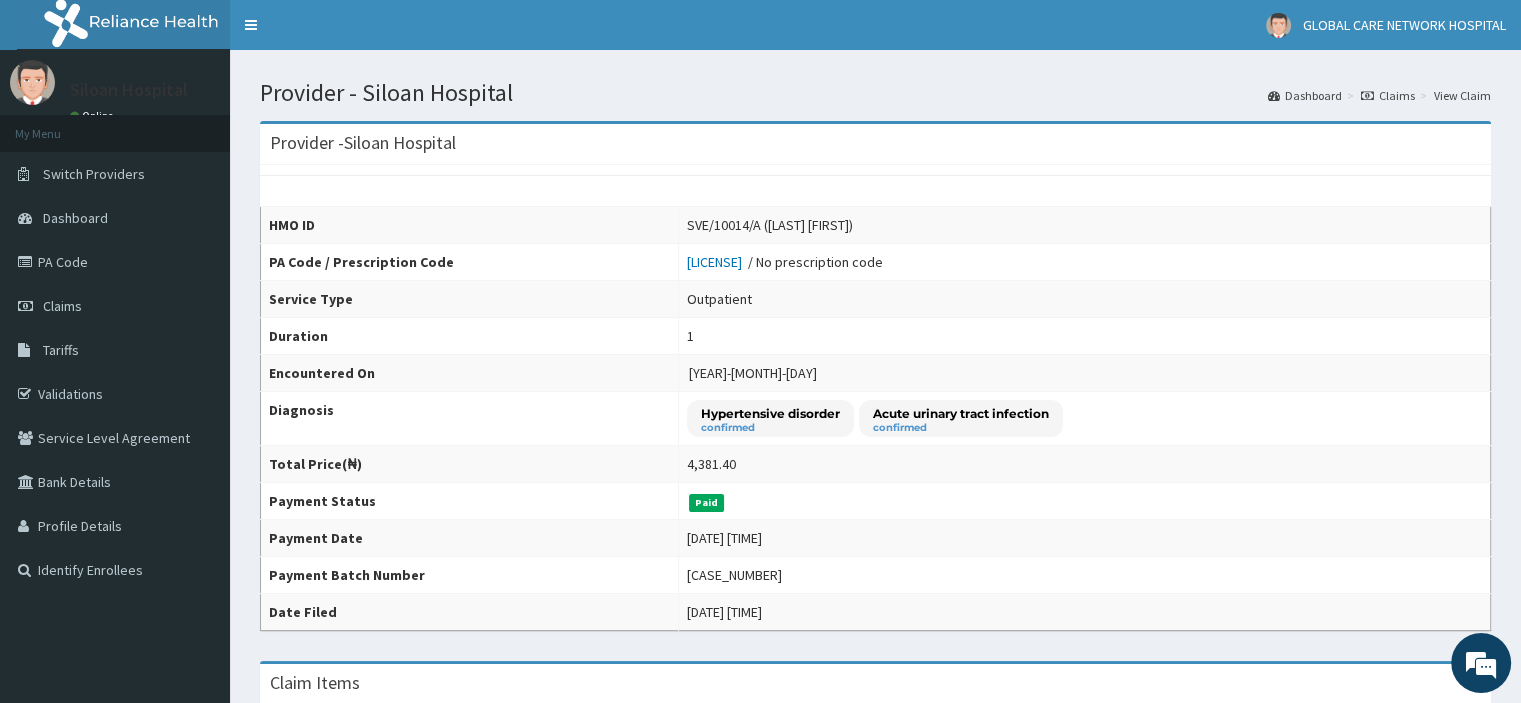 click on "Claims" at bounding box center [115, 306] 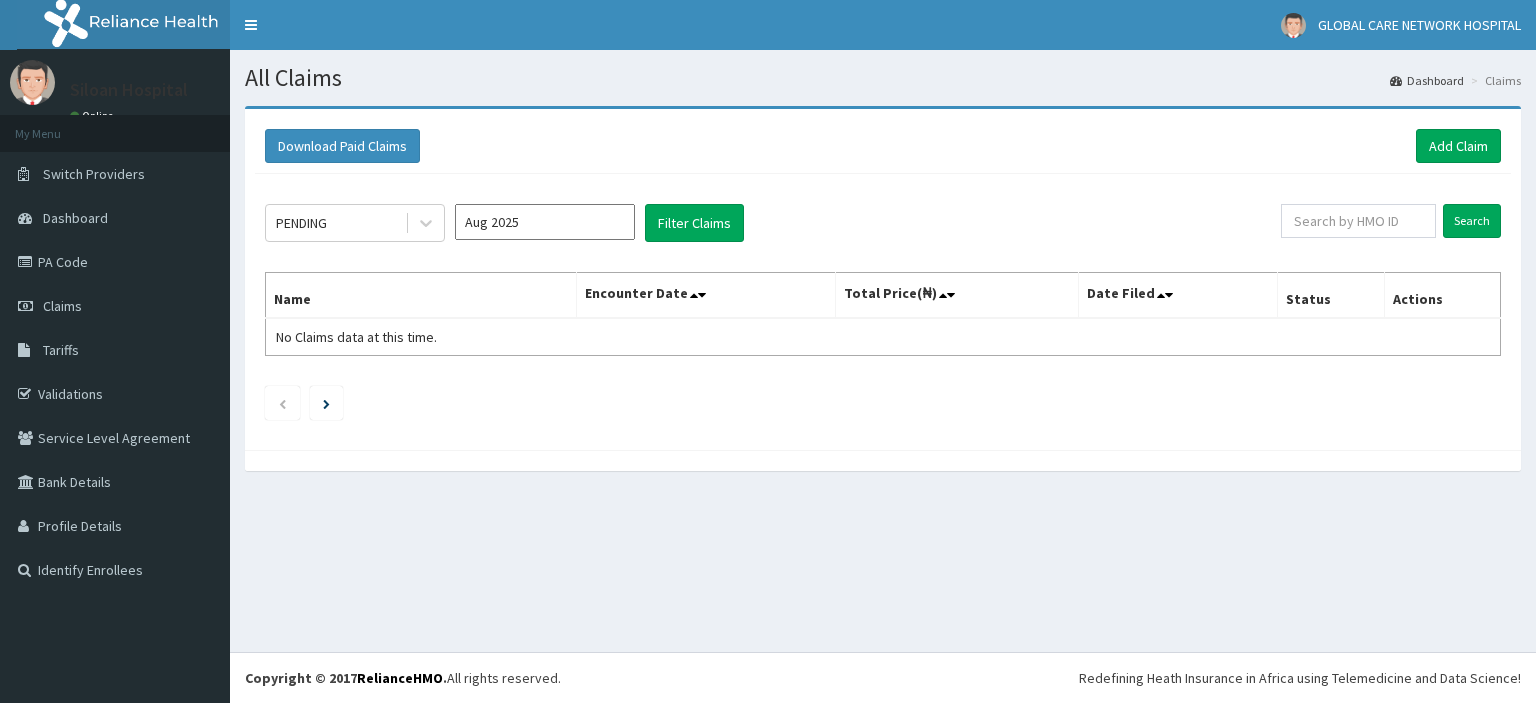 scroll, scrollTop: 0, scrollLeft: 0, axis: both 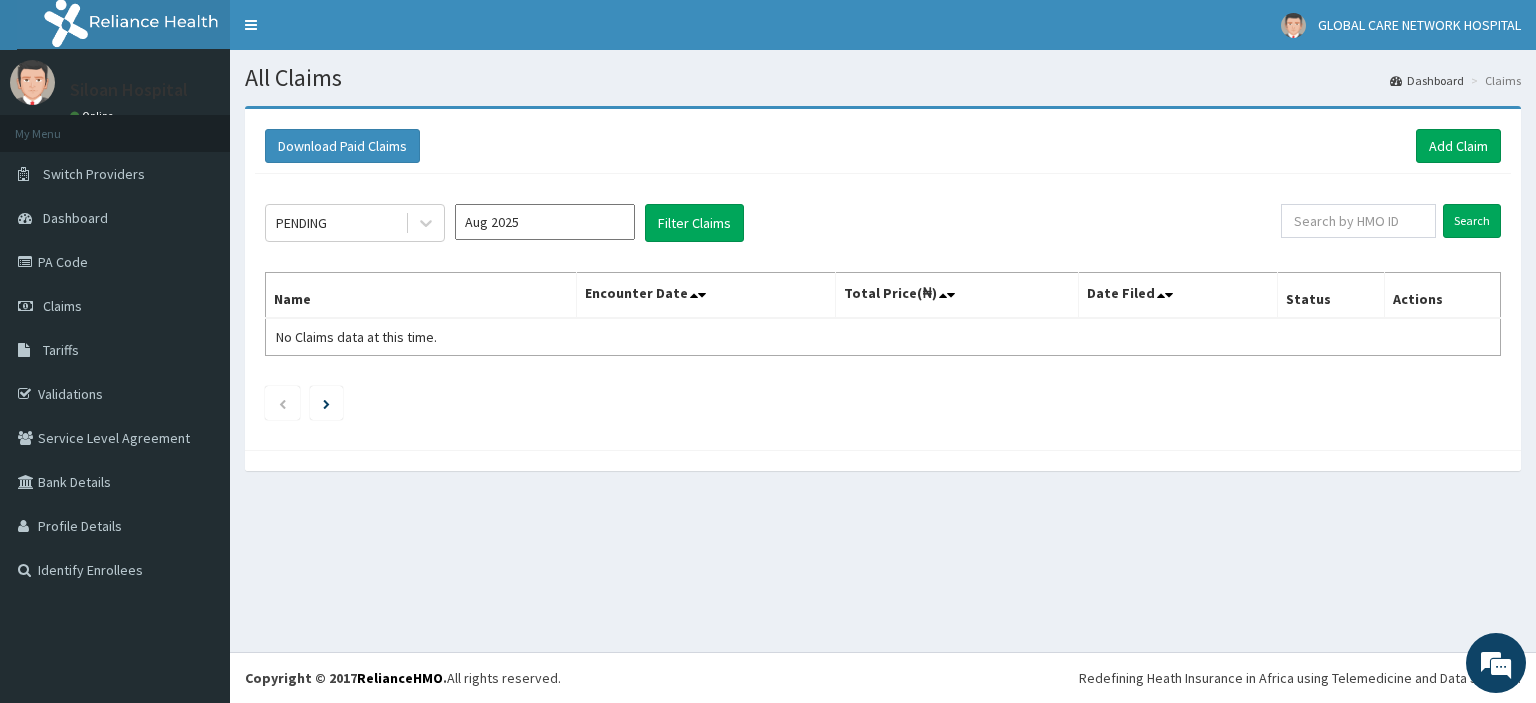 click on "Aug 2025" at bounding box center (545, 222) 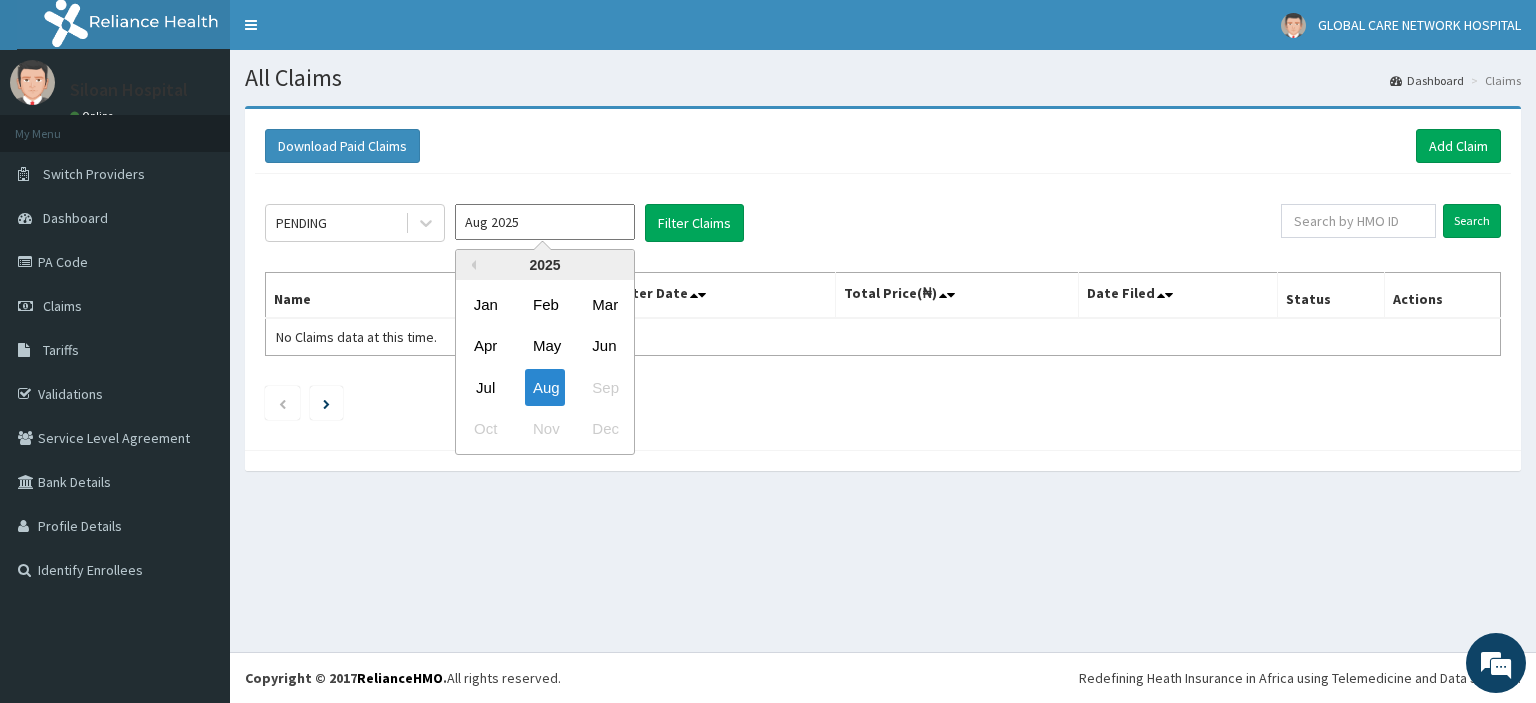 click on "Jul" at bounding box center [486, 387] 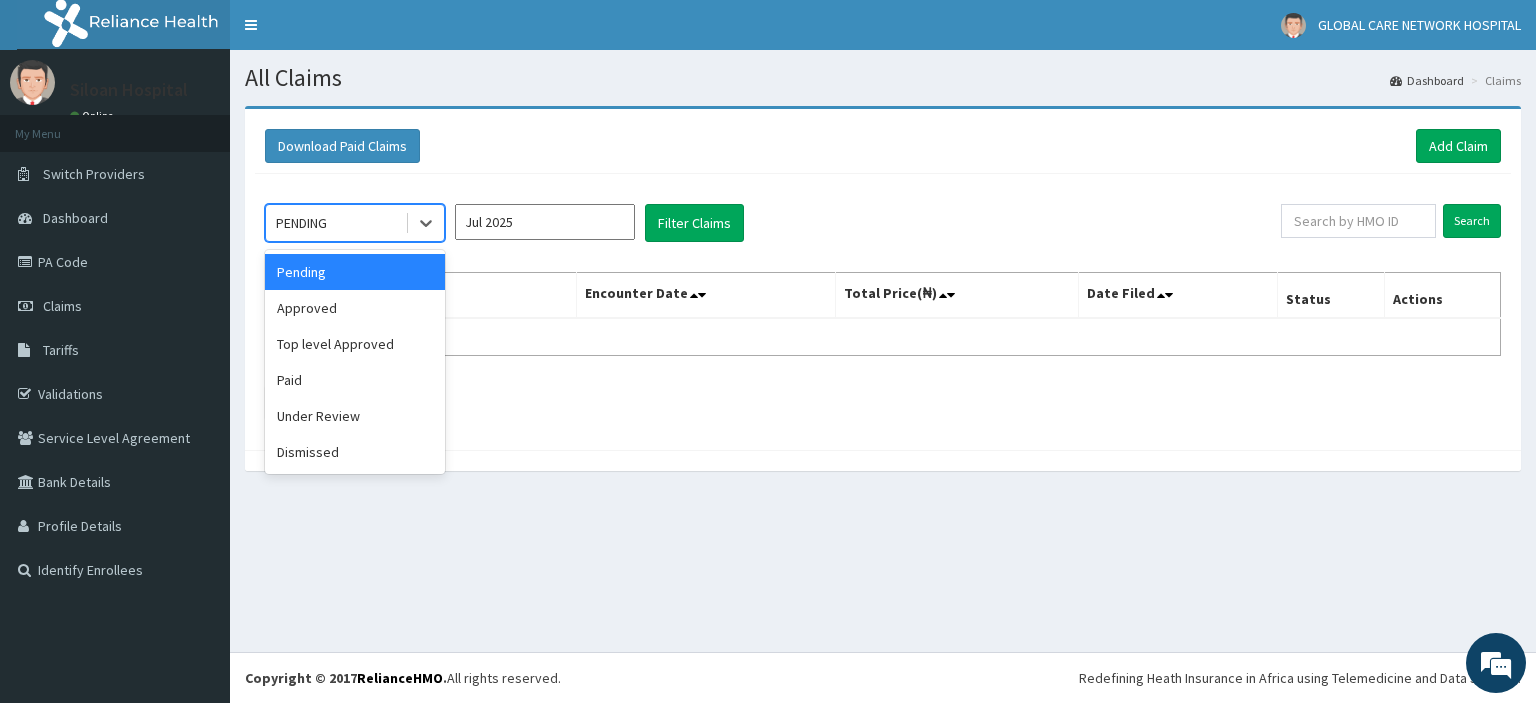 click on "Approved" at bounding box center [355, 308] 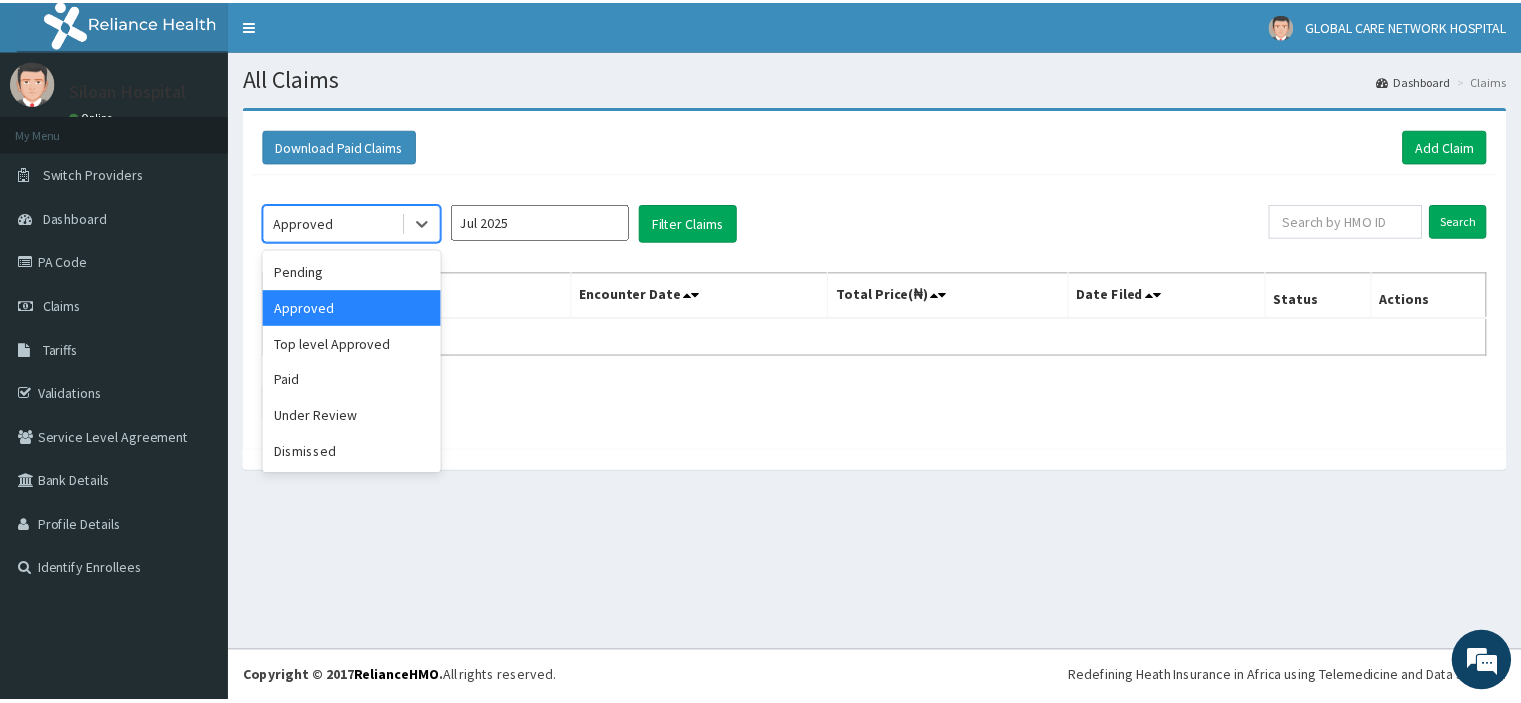 scroll, scrollTop: 0, scrollLeft: 0, axis: both 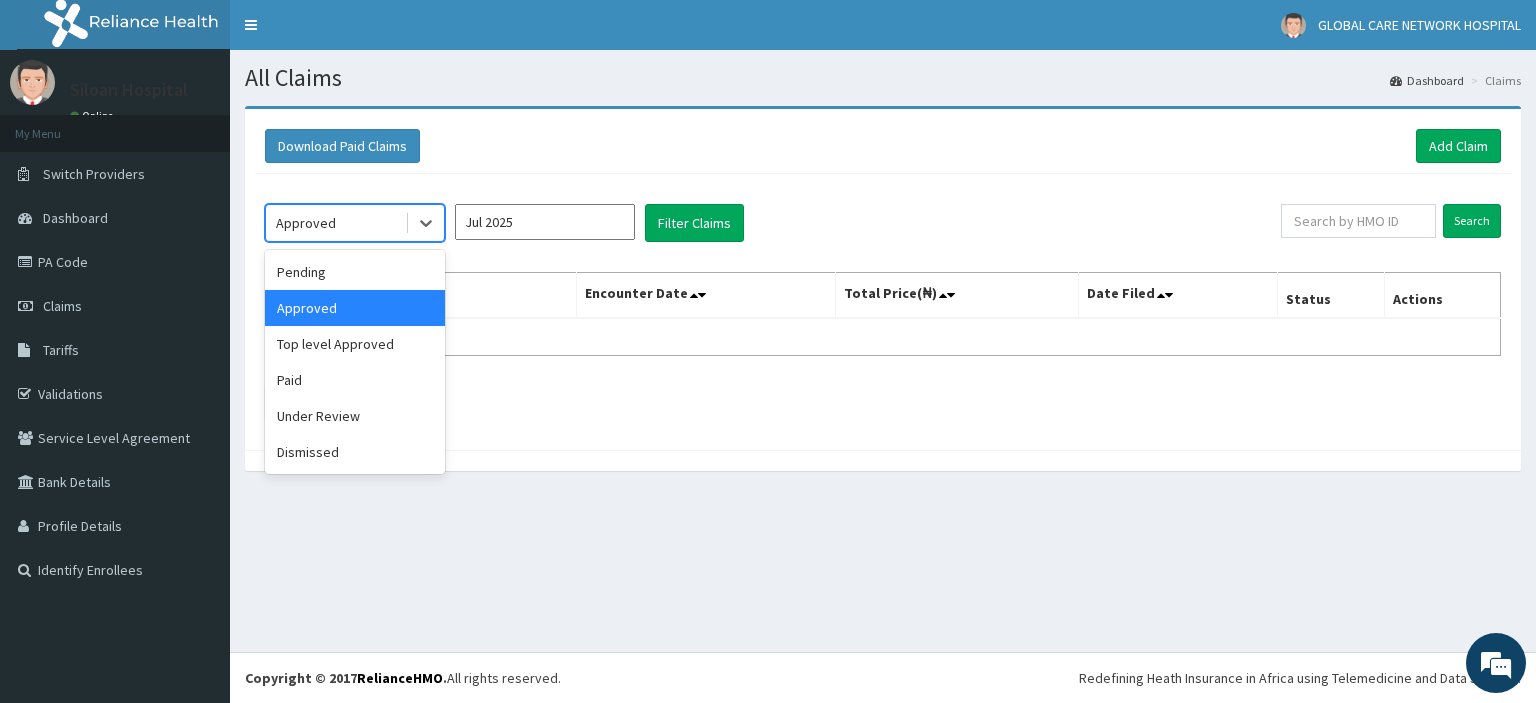 click on "Under Review" at bounding box center [355, 416] 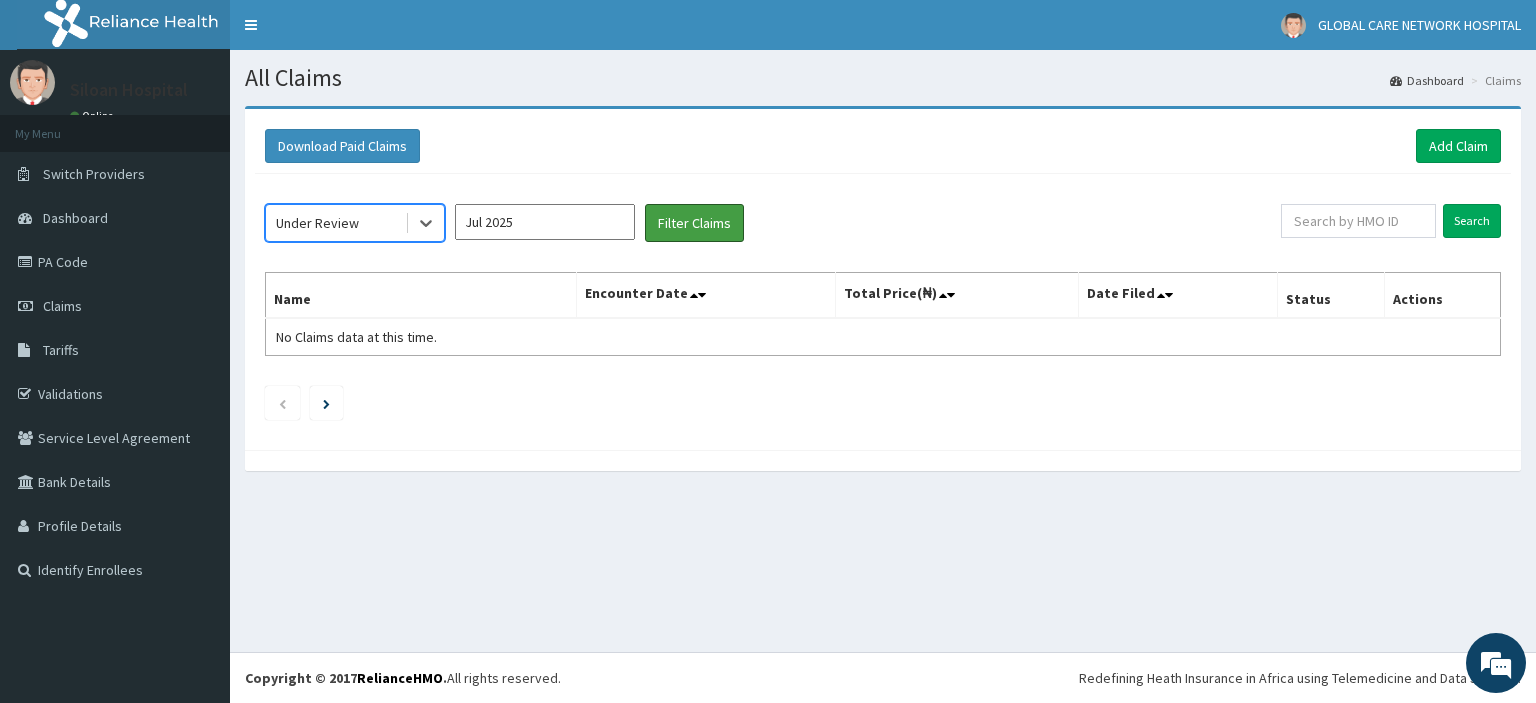 click on "Filter Claims" at bounding box center [694, 223] 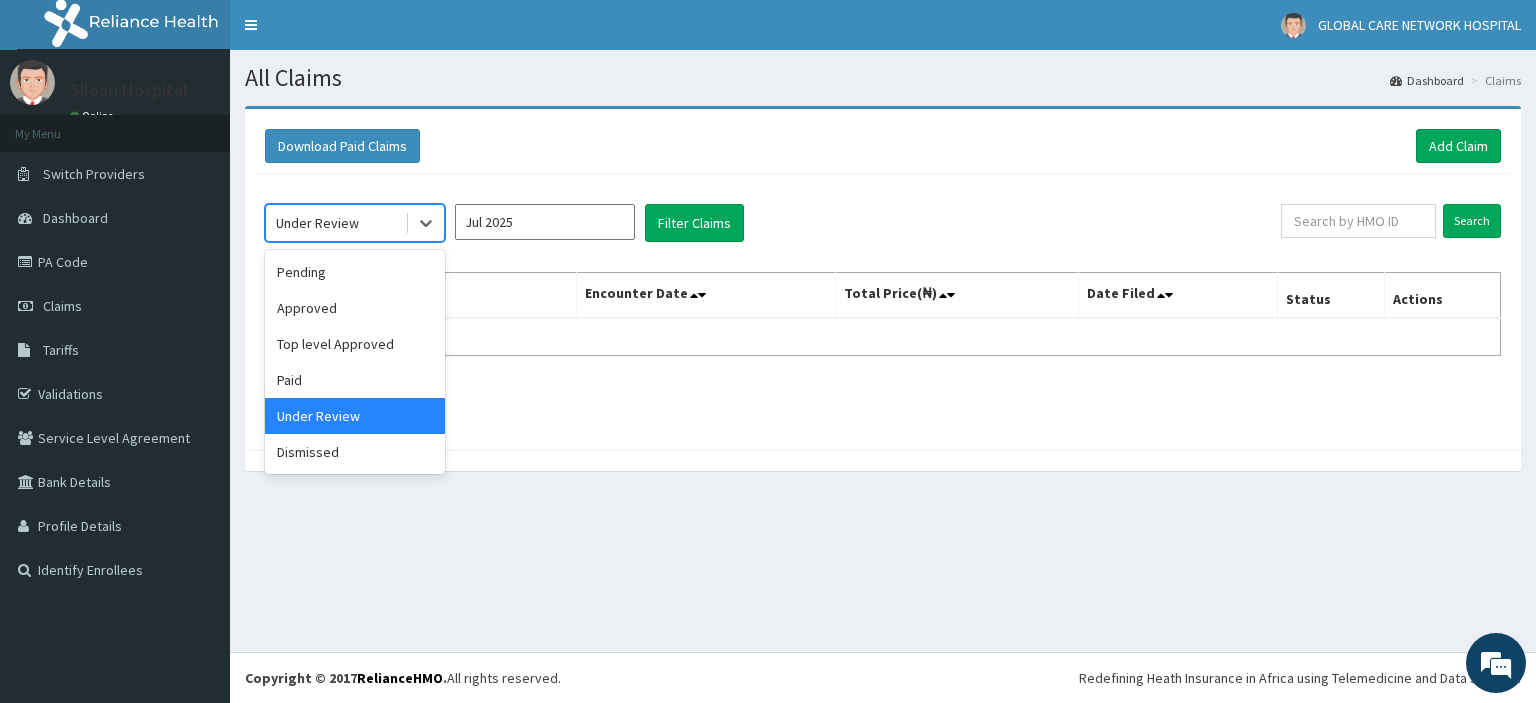 click on "Paid" at bounding box center [355, 380] 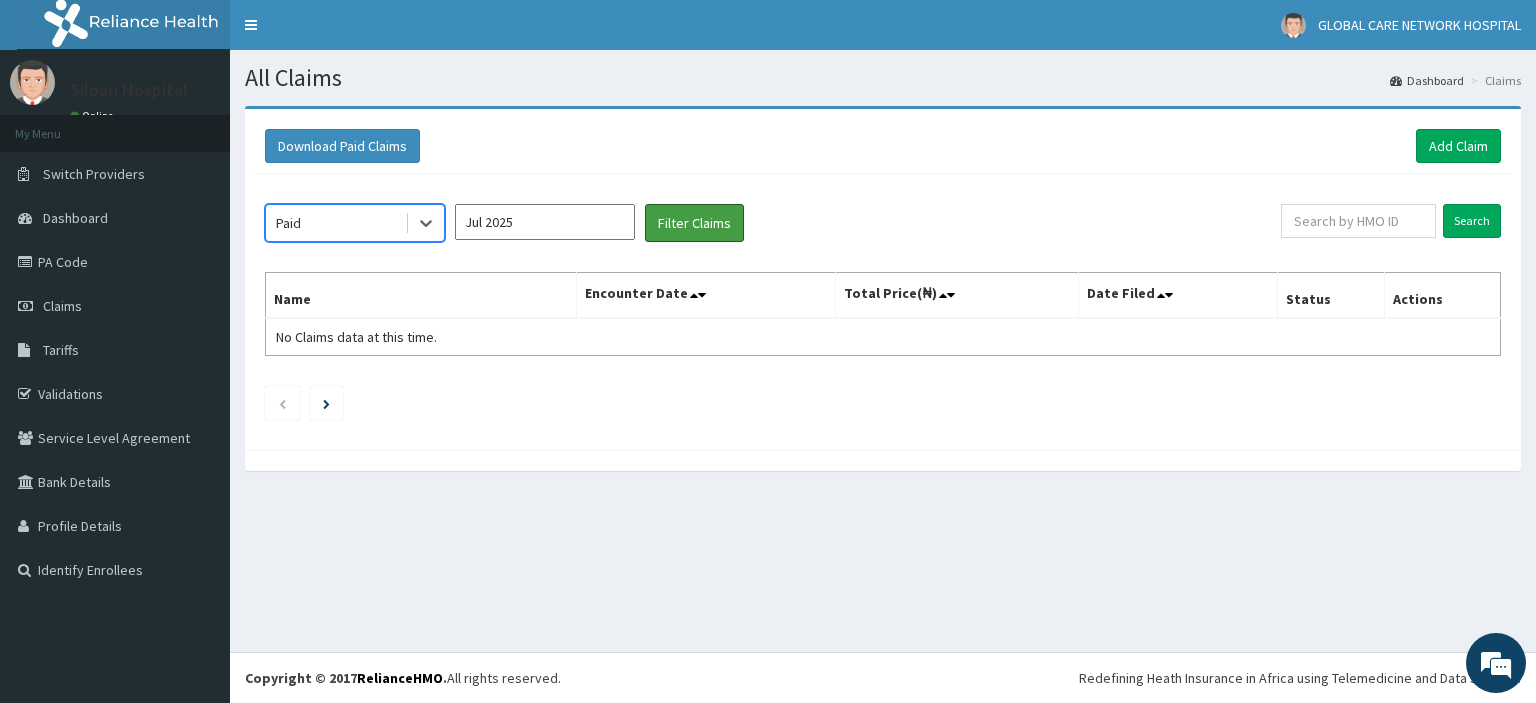 click on "Filter Claims" at bounding box center (694, 223) 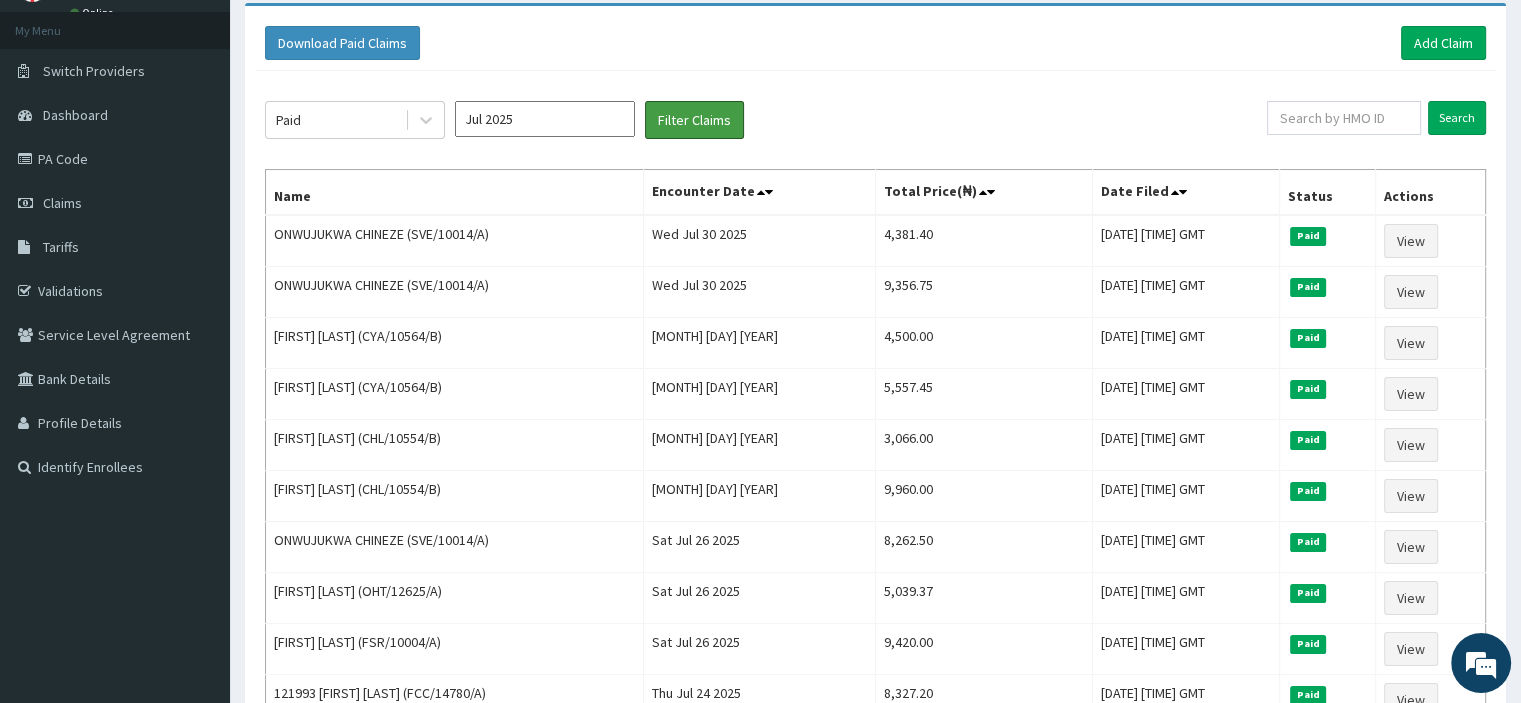 scroll, scrollTop: 107, scrollLeft: 0, axis: vertical 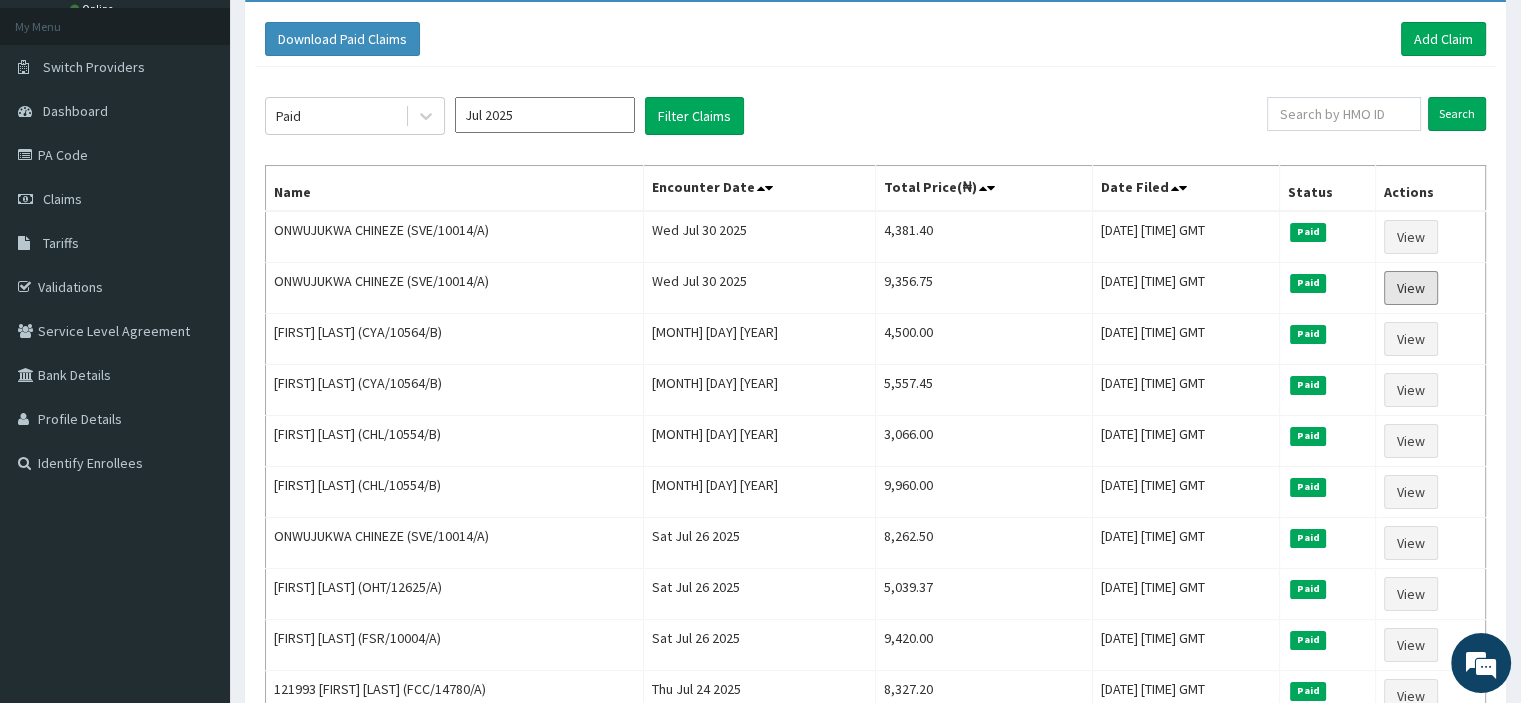 click on "View" at bounding box center [1411, 288] 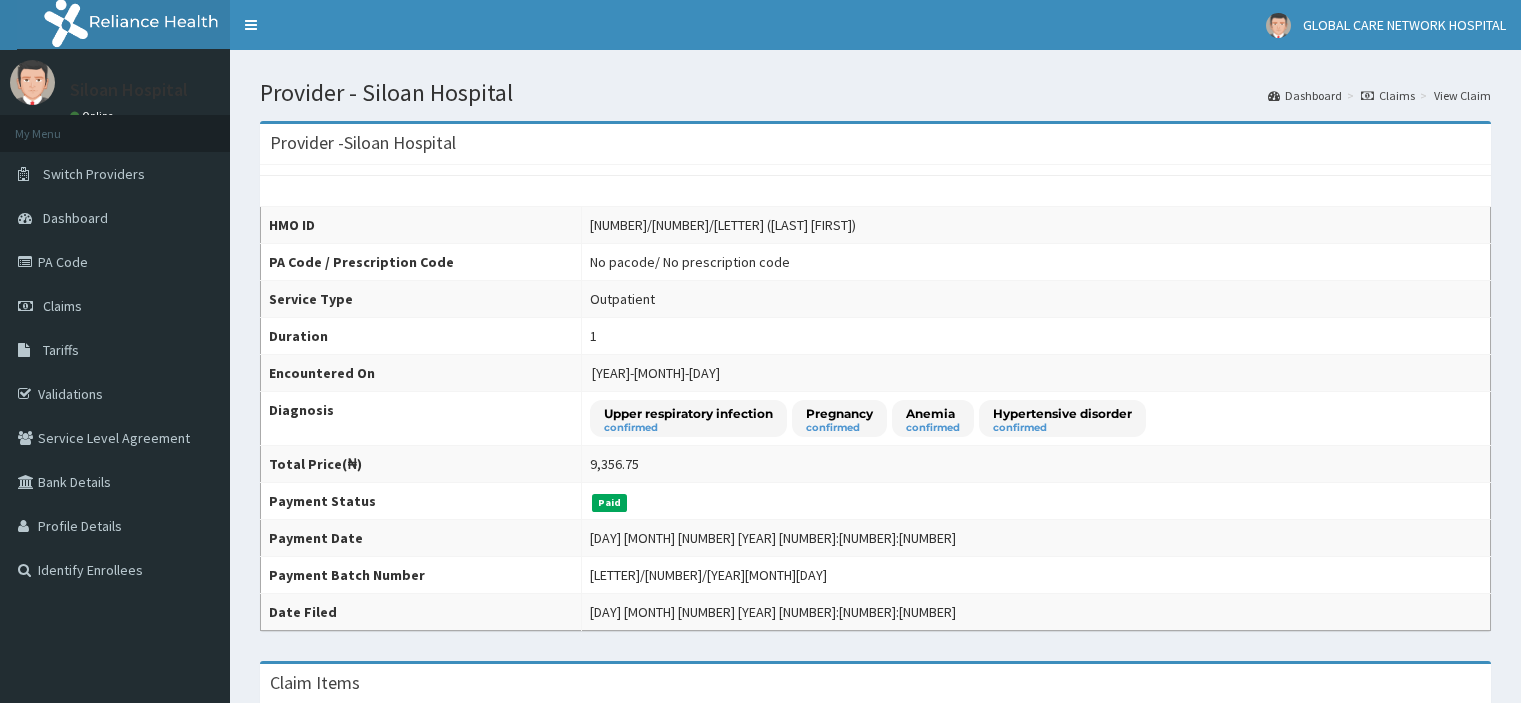 scroll, scrollTop: 0, scrollLeft: 0, axis: both 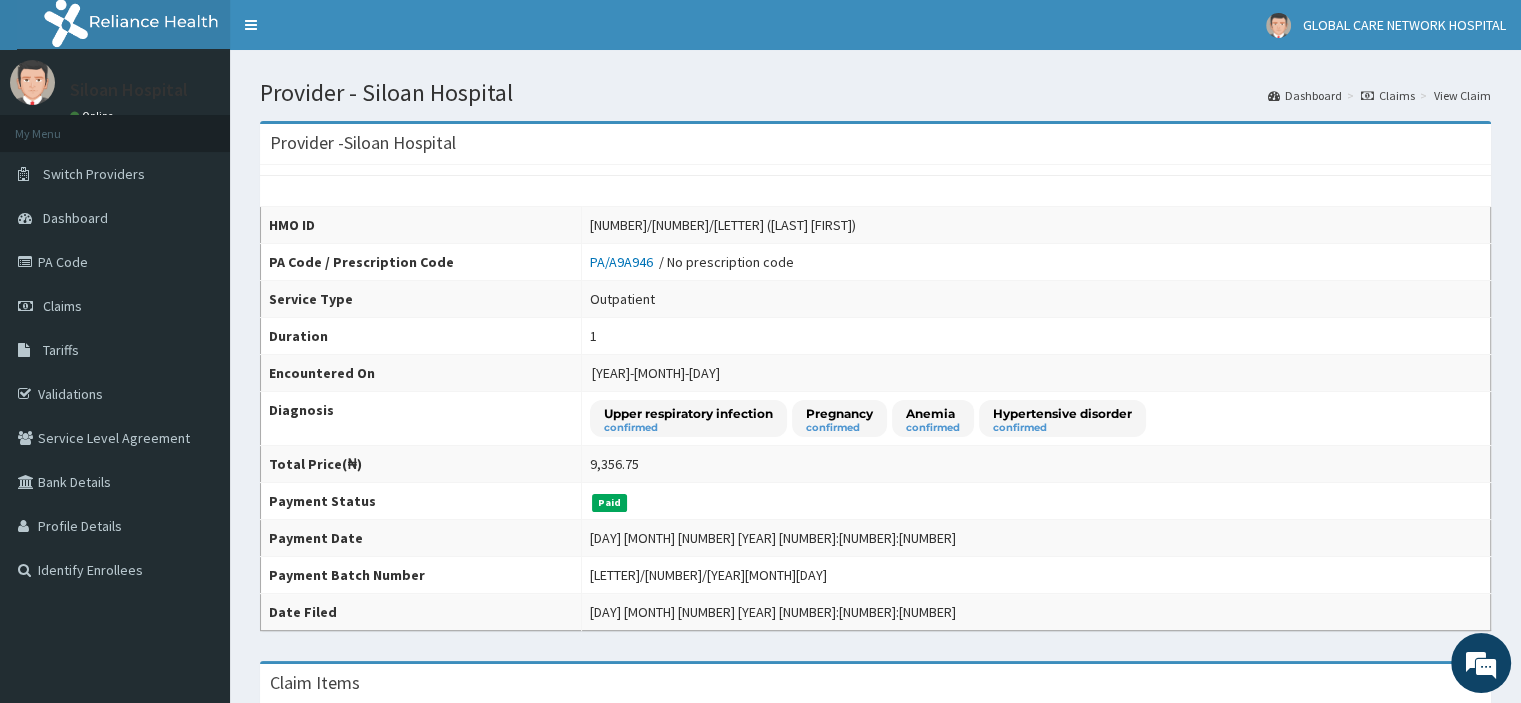 click on "Claims" at bounding box center (62, 306) 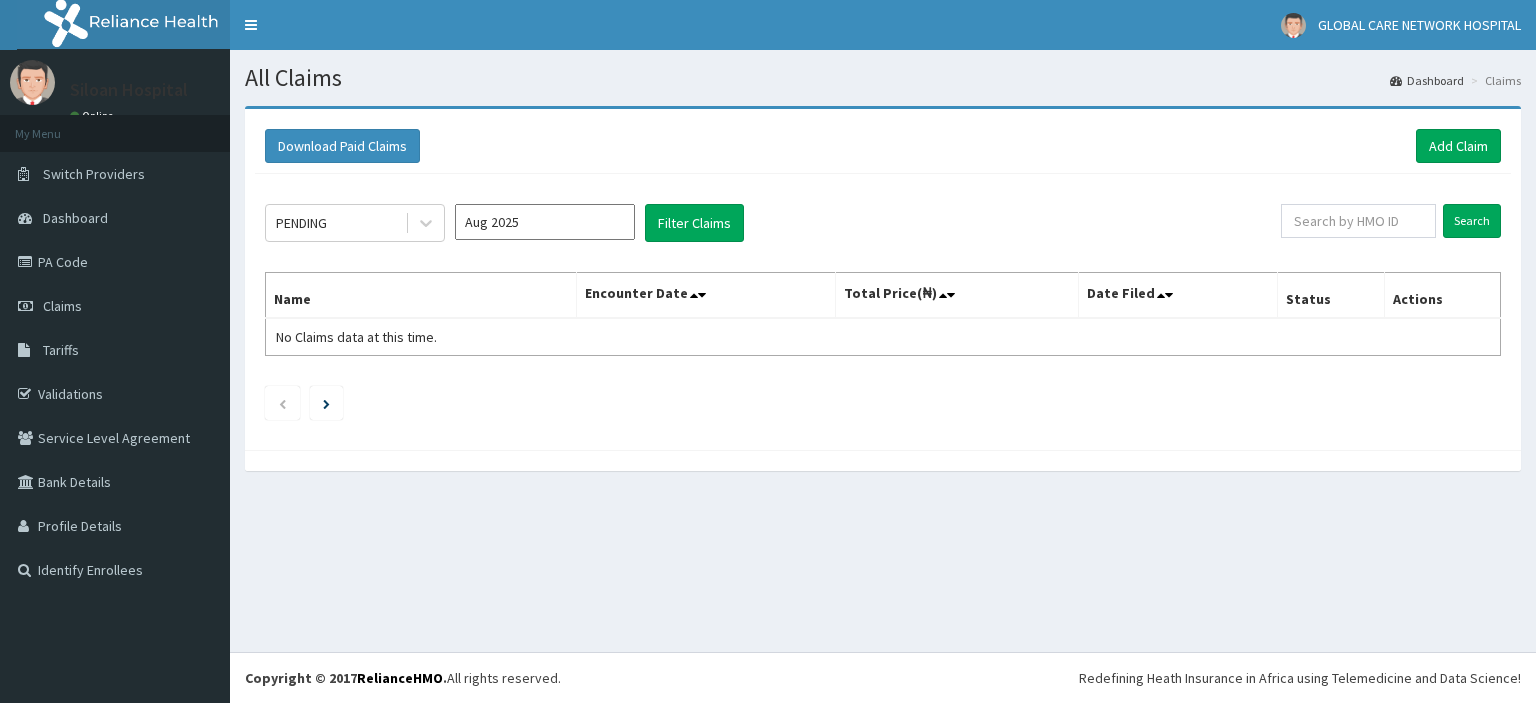 scroll, scrollTop: 0, scrollLeft: 0, axis: both 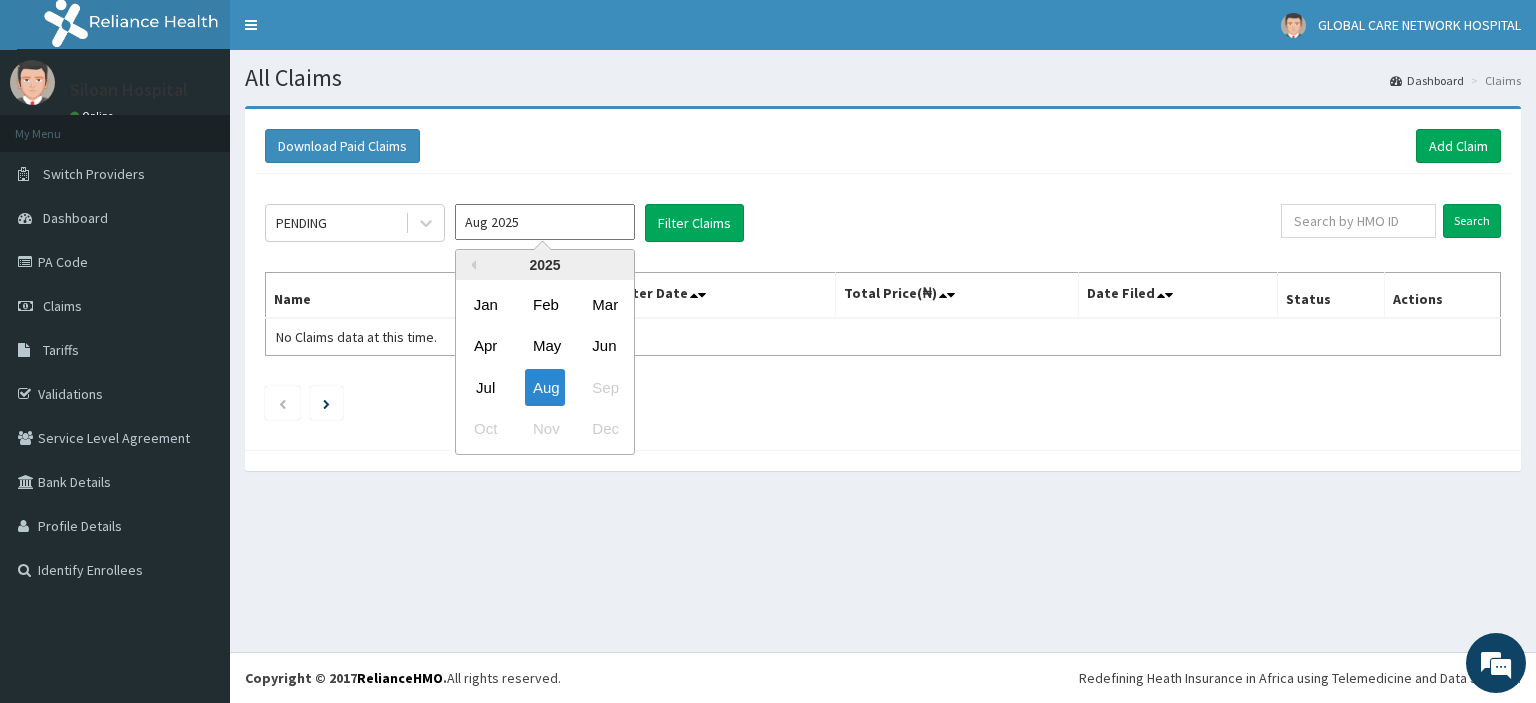 click on "Jul" at bounding box center (486, 387) 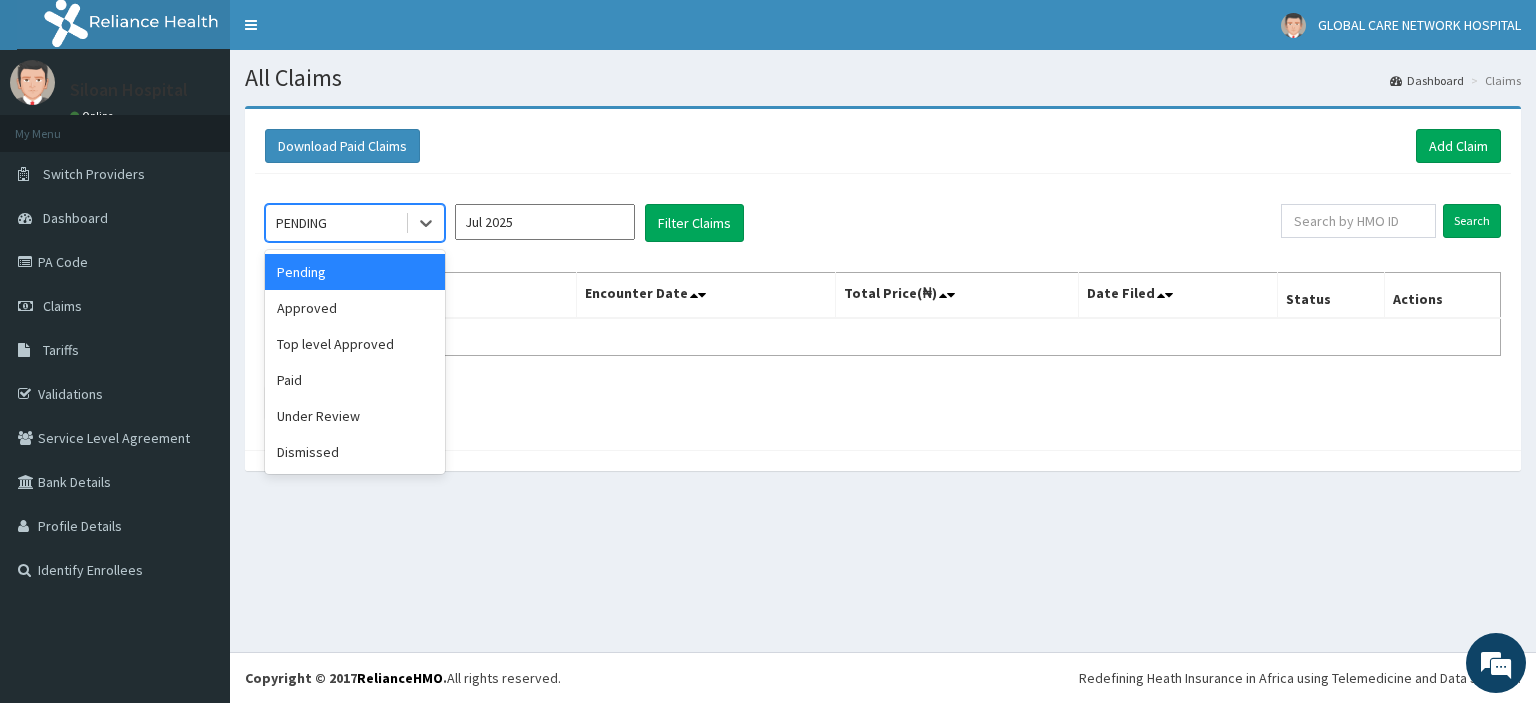 click on "Paid" at bounding box center [355, 380] 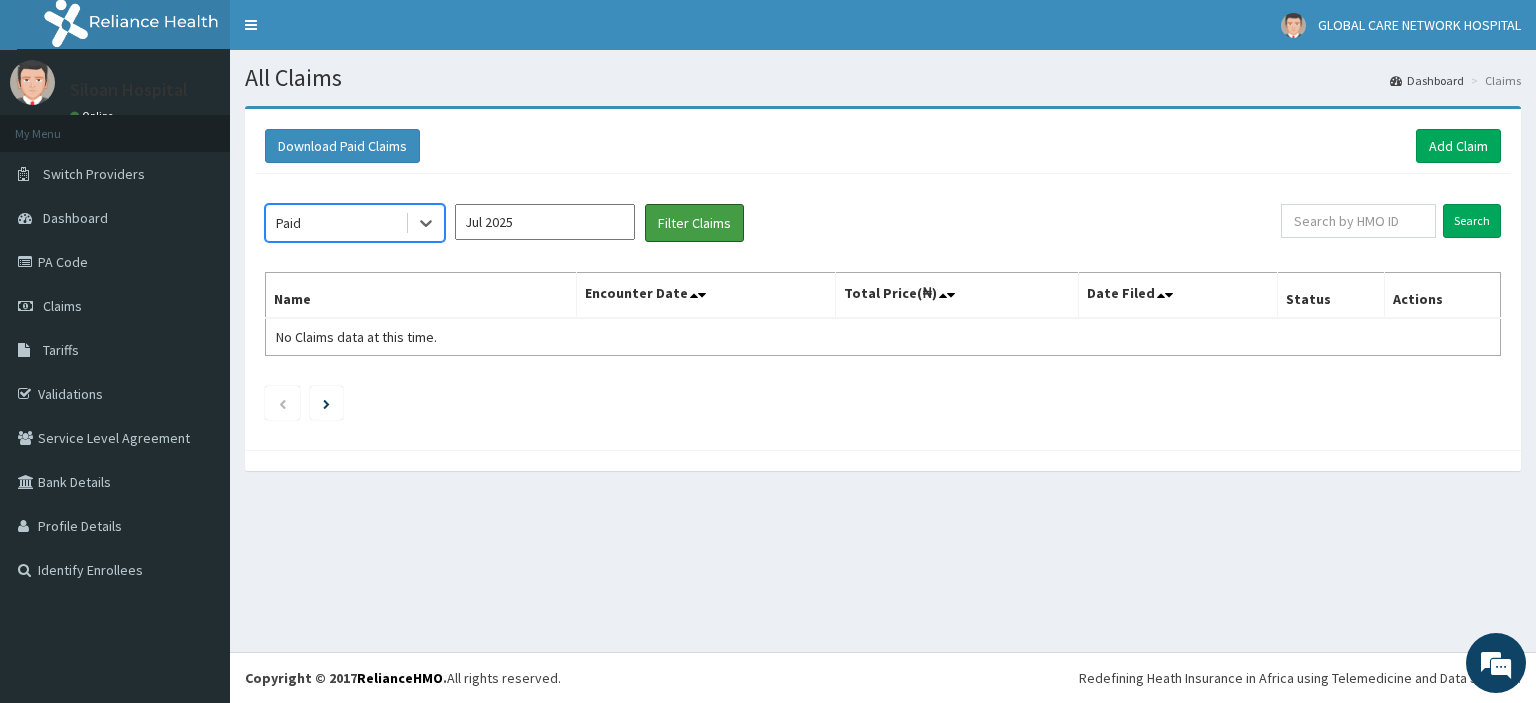 click on "Filter Claims" at bounding box center (694, 223) 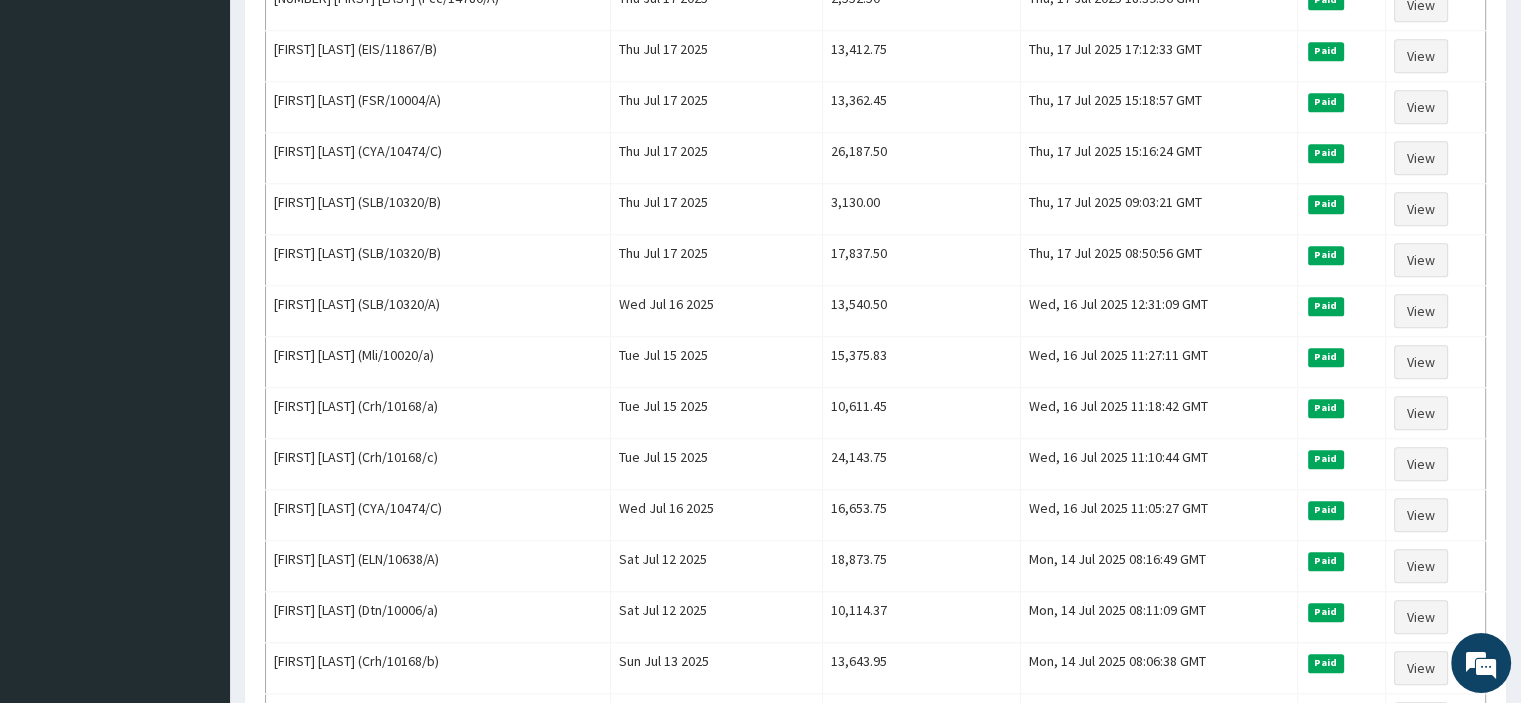 scroll, scrollTop: 2334, scrollLeft: 0, axis: vertical 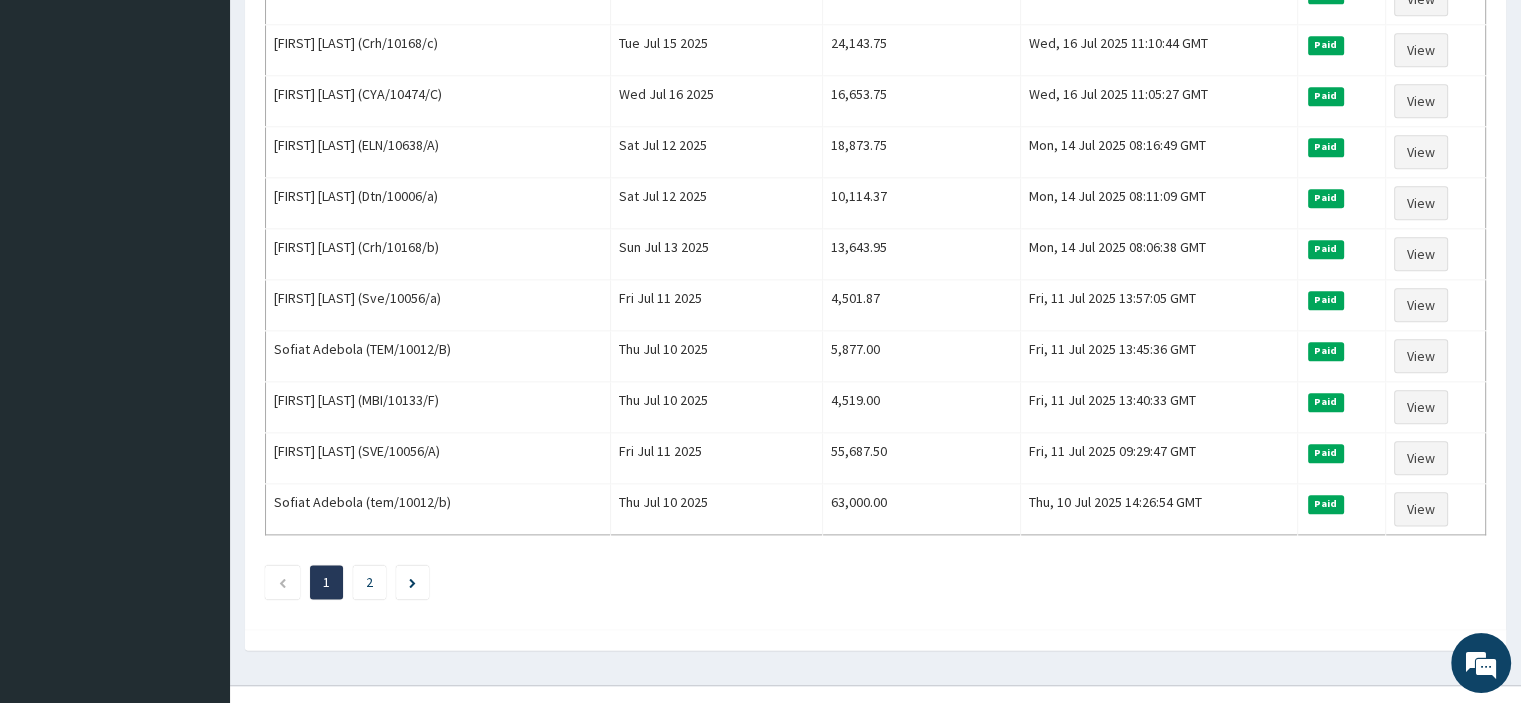 click on "2" at bounding box center (369, 582) 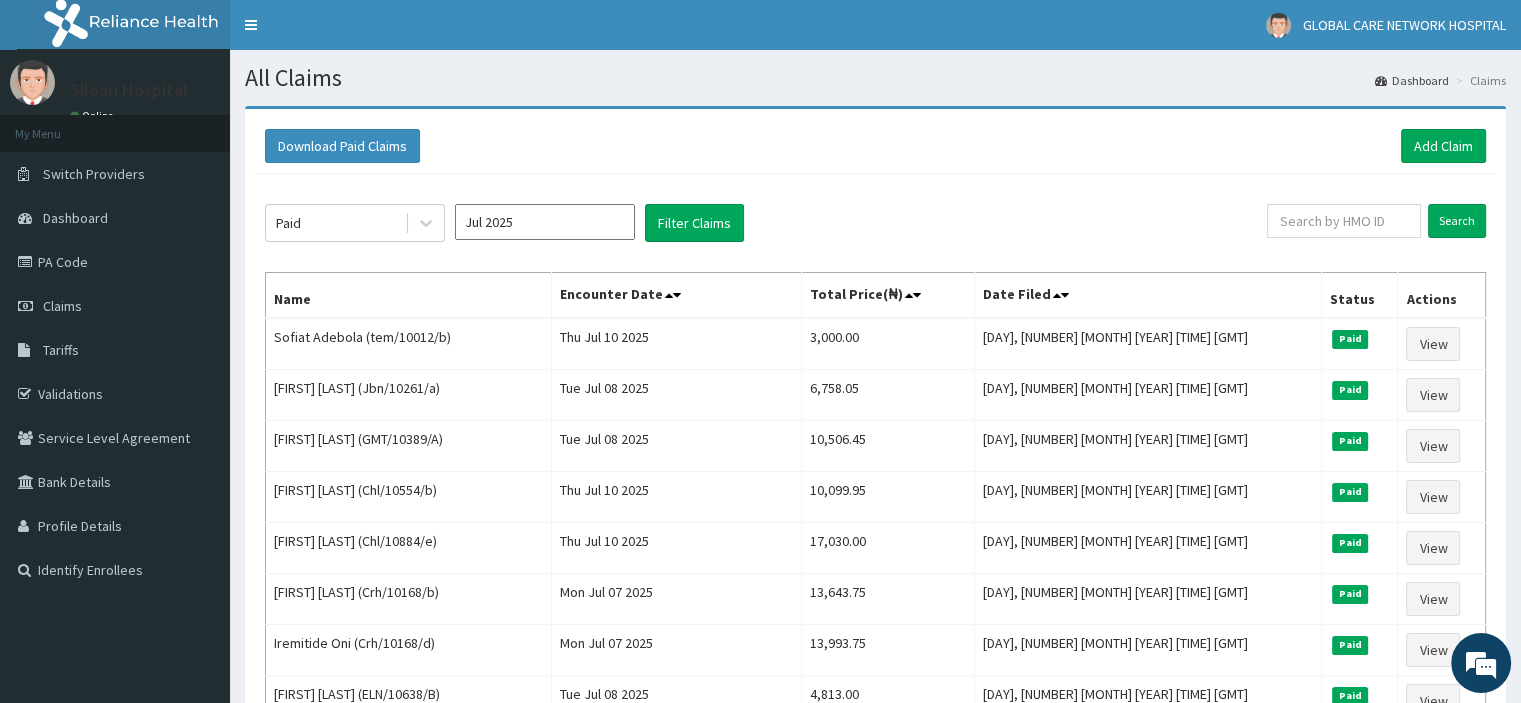 scroll, scrollTop: 0, scrollLeft: 0, axis: both 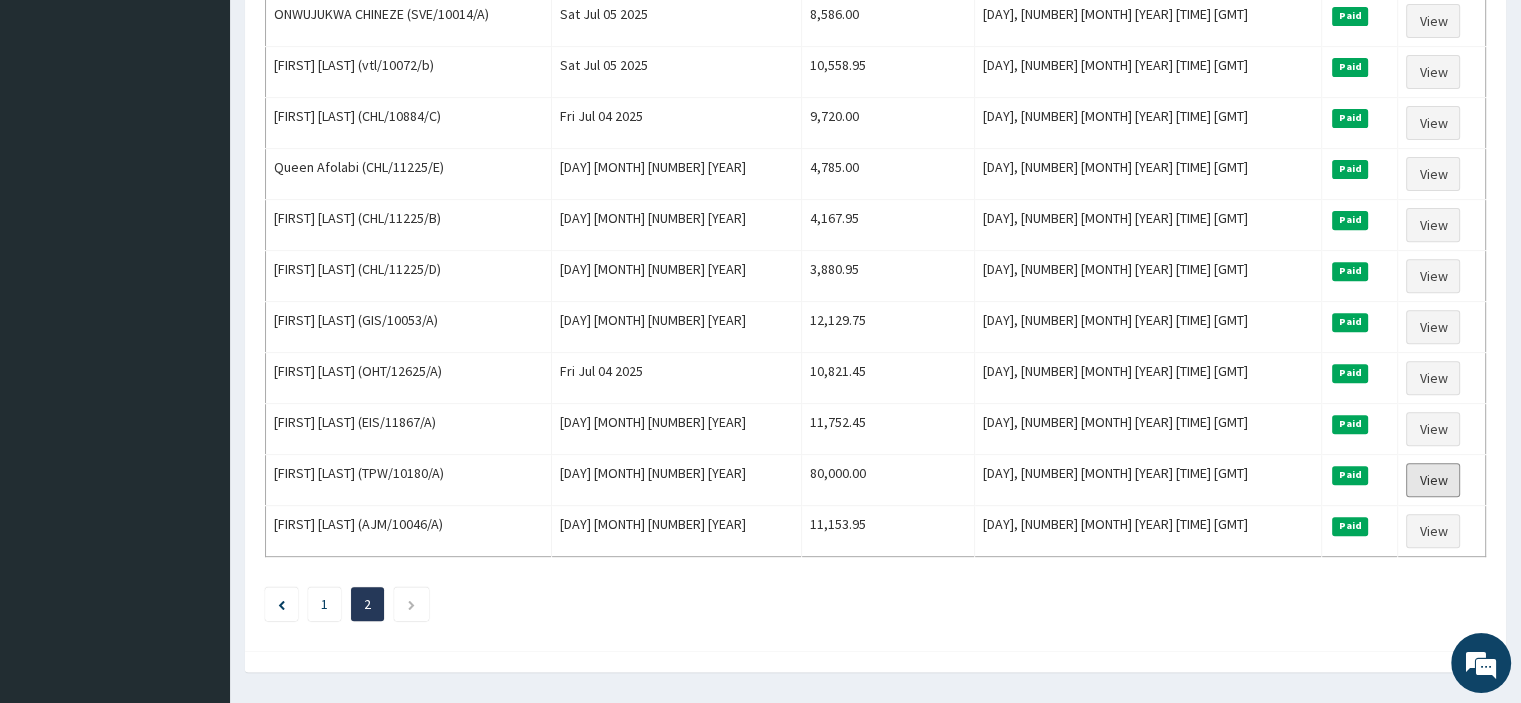 click on "View" at bounding box center [1433, 480] 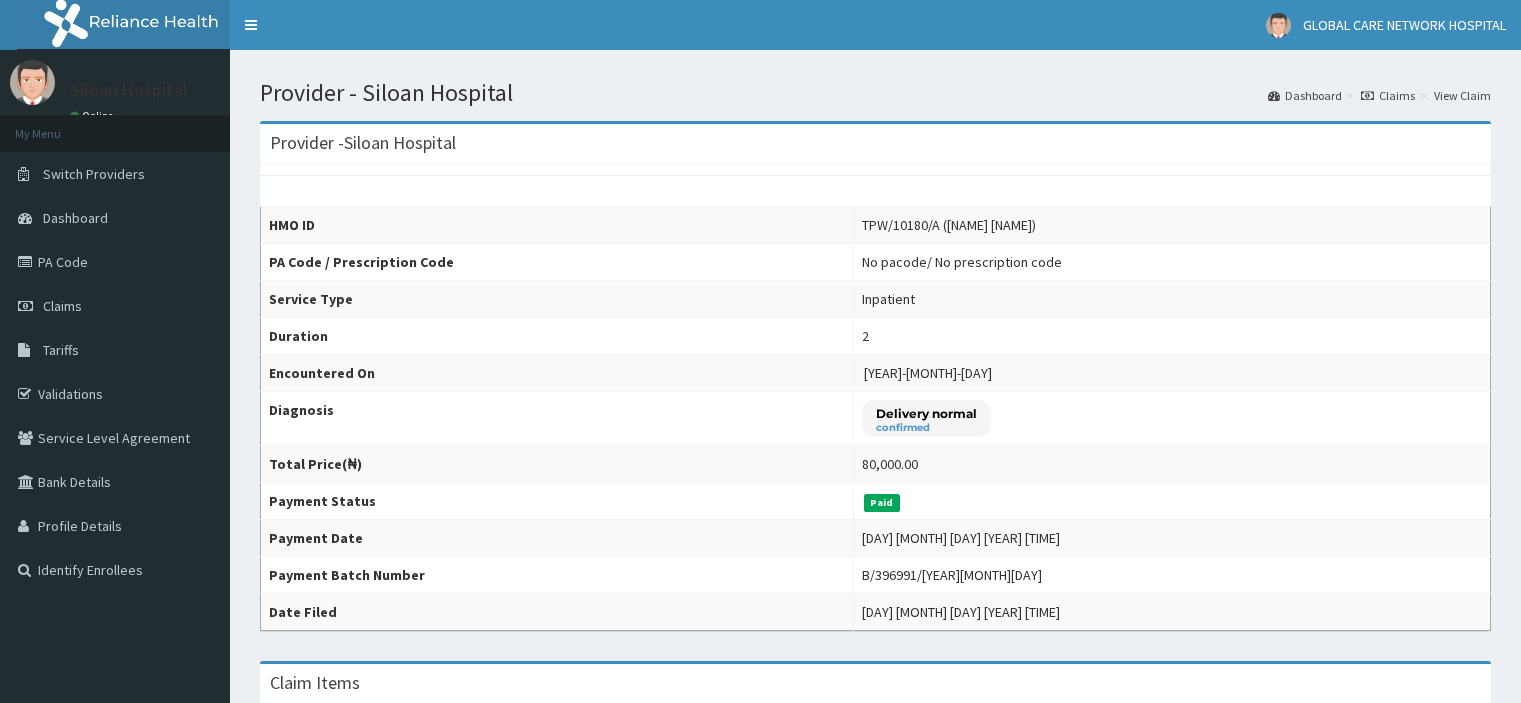 scroll, scrollTop: 0, scrollLeft: 0, axis: both 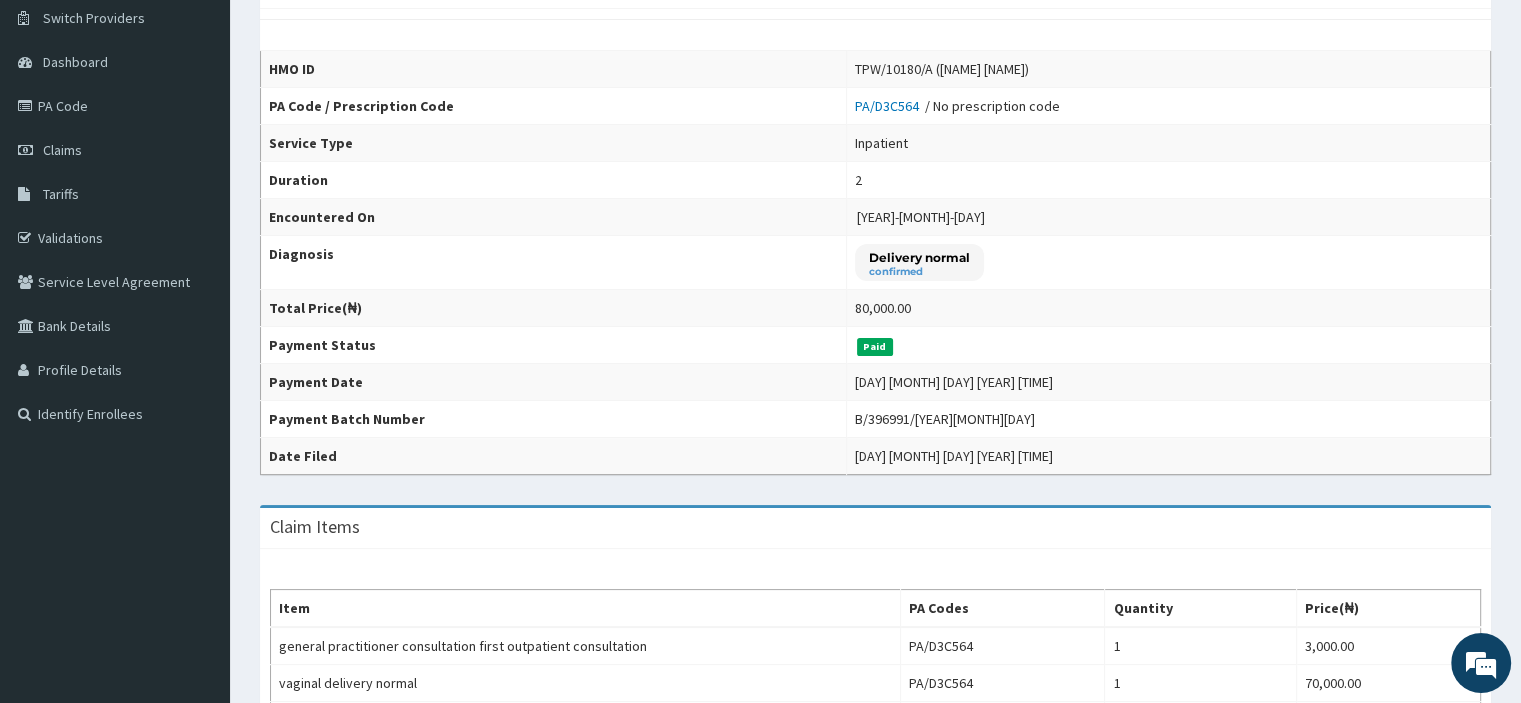 click on "Dashboard" at bounding box center (75, 62) 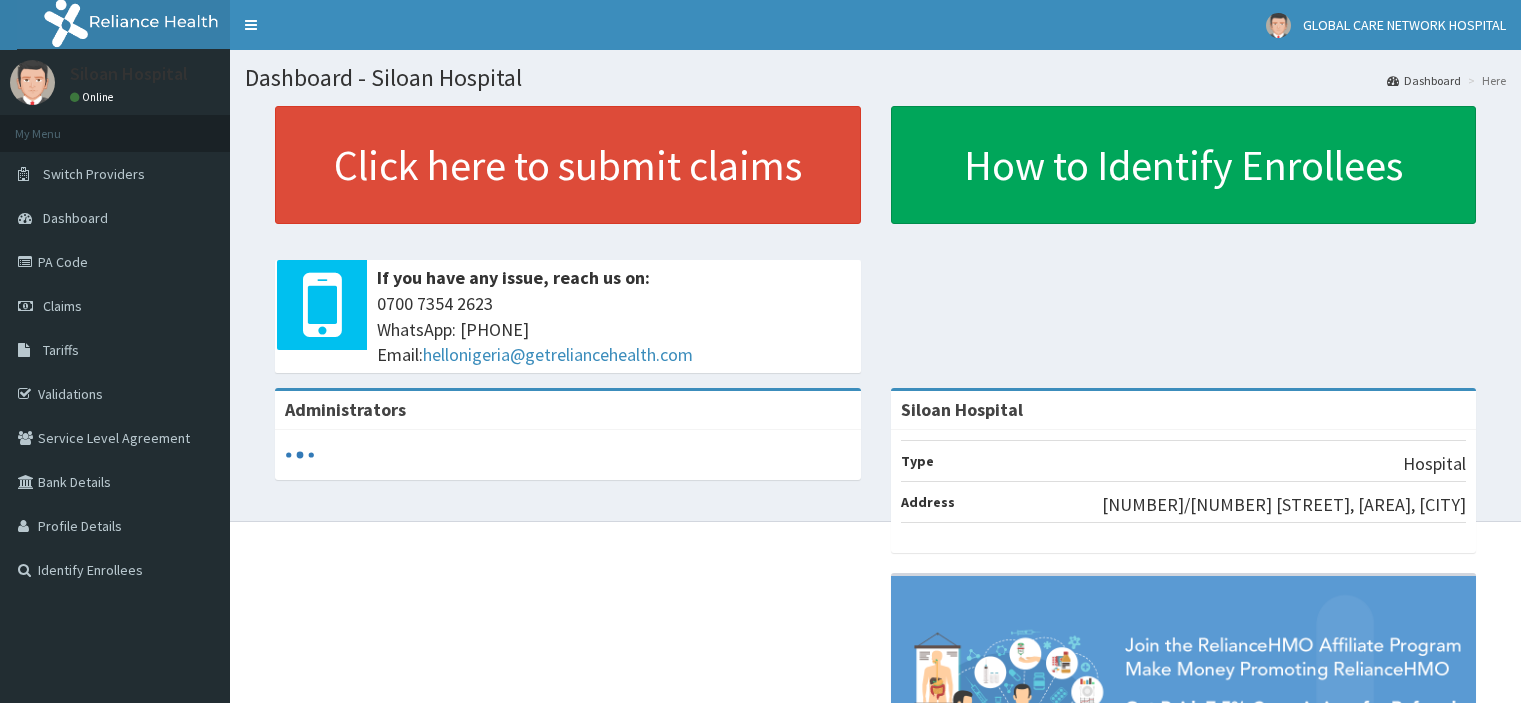 scroll, scrollTop: 0, scrollLeft: 0, axis: both 